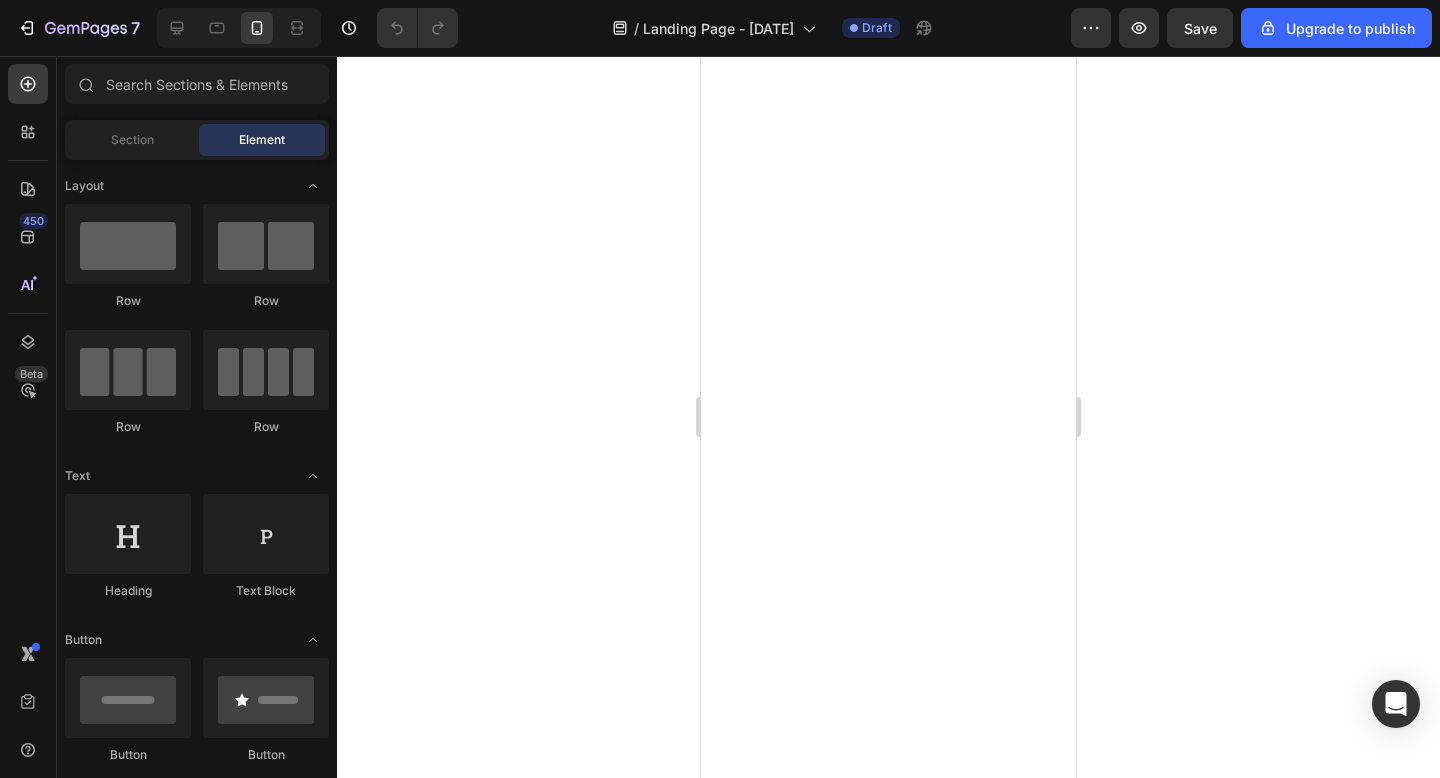 scroll, scrollTop: 0, scrollLeft: 0, axis: both 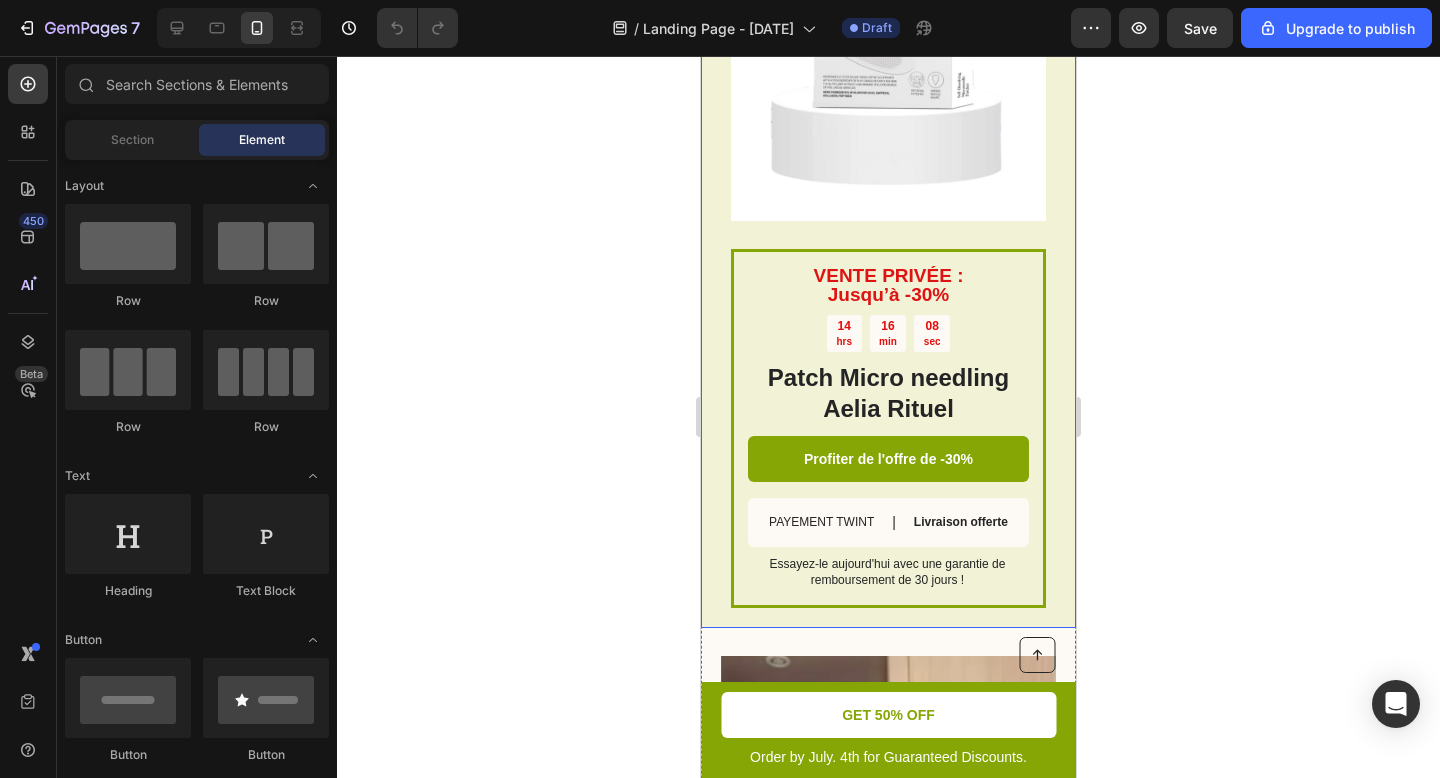 click on "VENTE PRIVÉE : Jusqu’à -30% Text Block [TIME] Countdown Timer Patch Micro needling Aelia Rituel Heading Profiter de l'offre de -30% Button PAYEMENT TWINT Text Block | Text Block Livraison offerte Text Block Row Essayez-le aujourd'hui avec une garantie de remboursement de 30 jours ! Text Block Row Image Row" at bounding box center (888, 262) 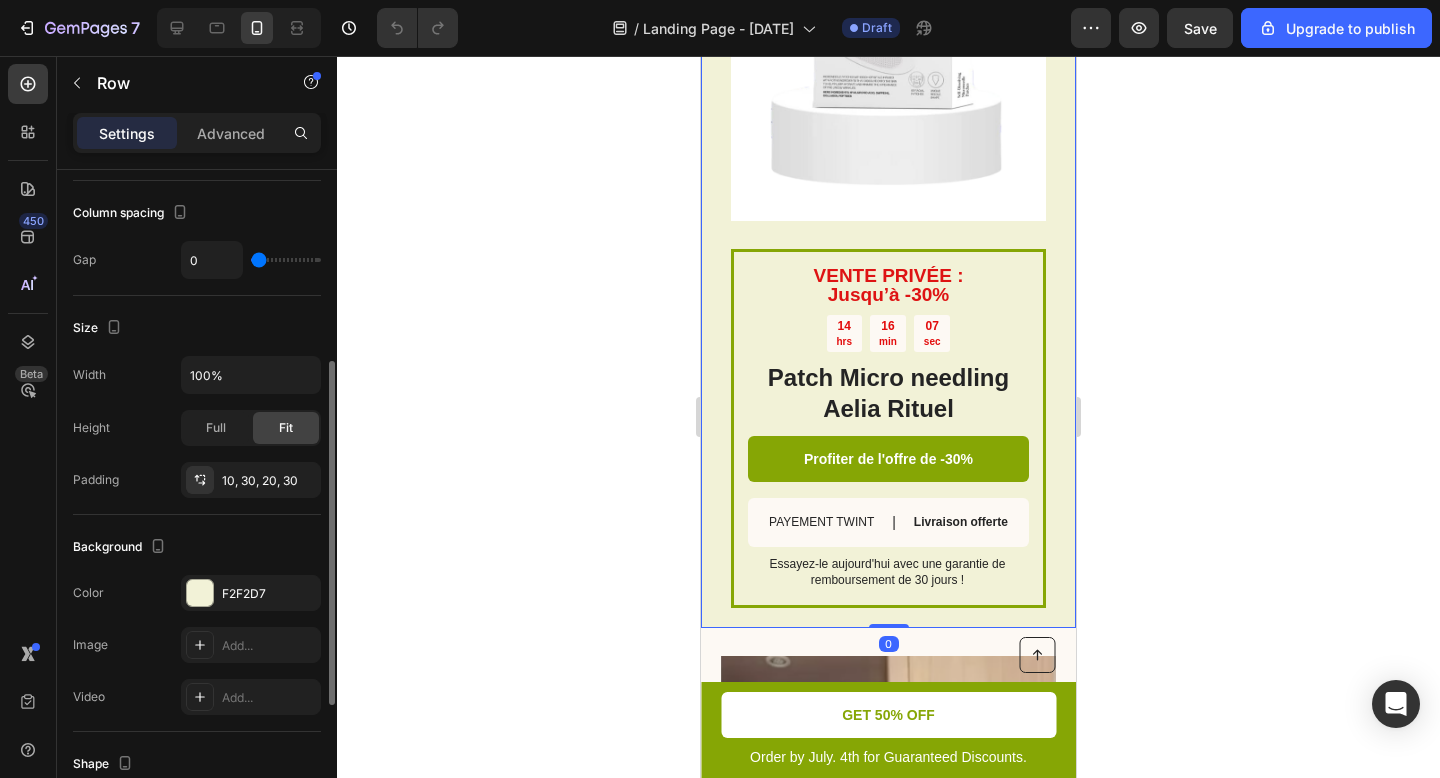 scroll, scrollTop: 512, scrollLeft: 0, axis: vertical 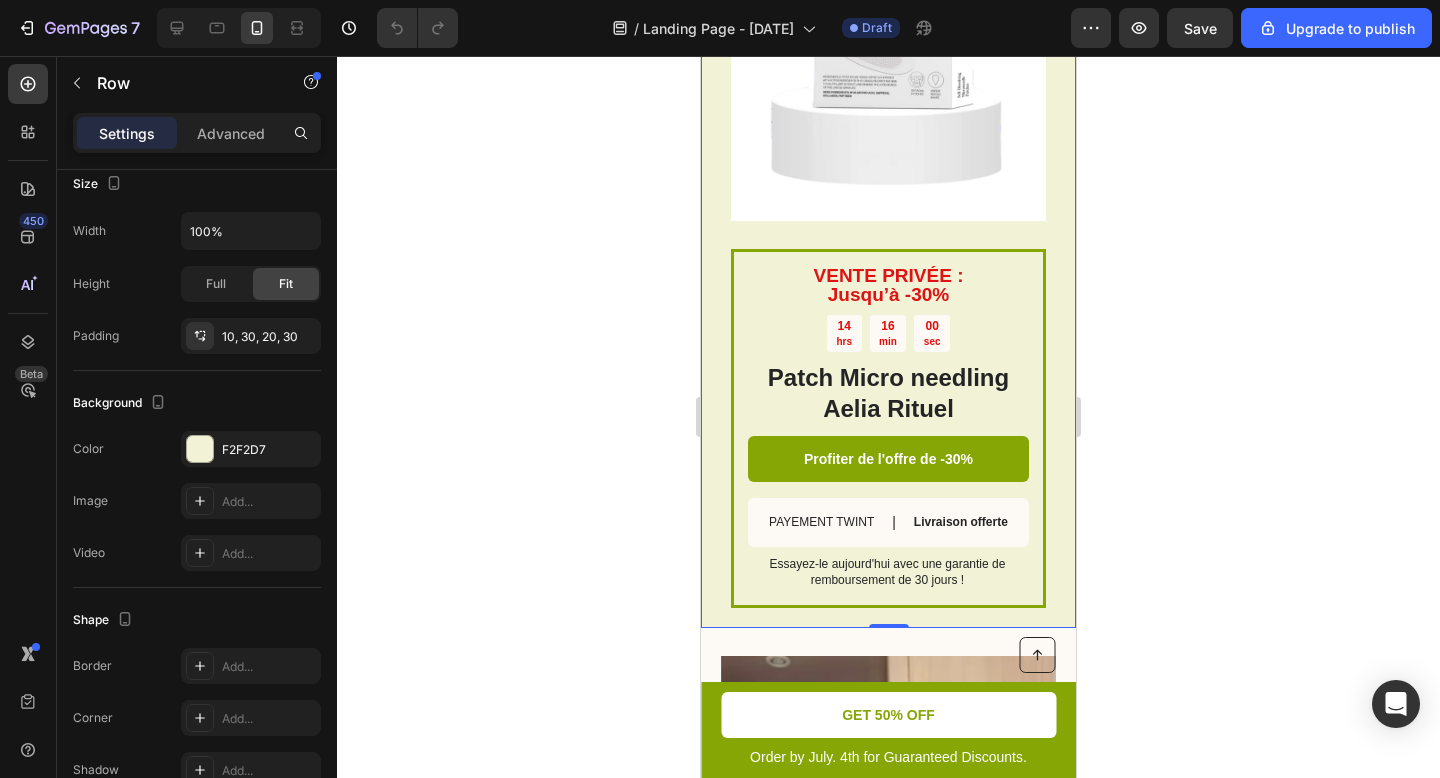 click on "VENTE PRIVÉE : Jusqu’à -30% Text Block [TIME] Countdown Timer Patch Micro needling Aelia Rituel Heading Profiter de l'offre de -30% Button PAYEMENT TWINT Text Block | Text Block Livraison offerte Text Block Row Essayez-le aujourd'hui avec une garantie de remboursement de 30 jours ! Text Block Row Image Row 0" at bounding box center (888, 262) 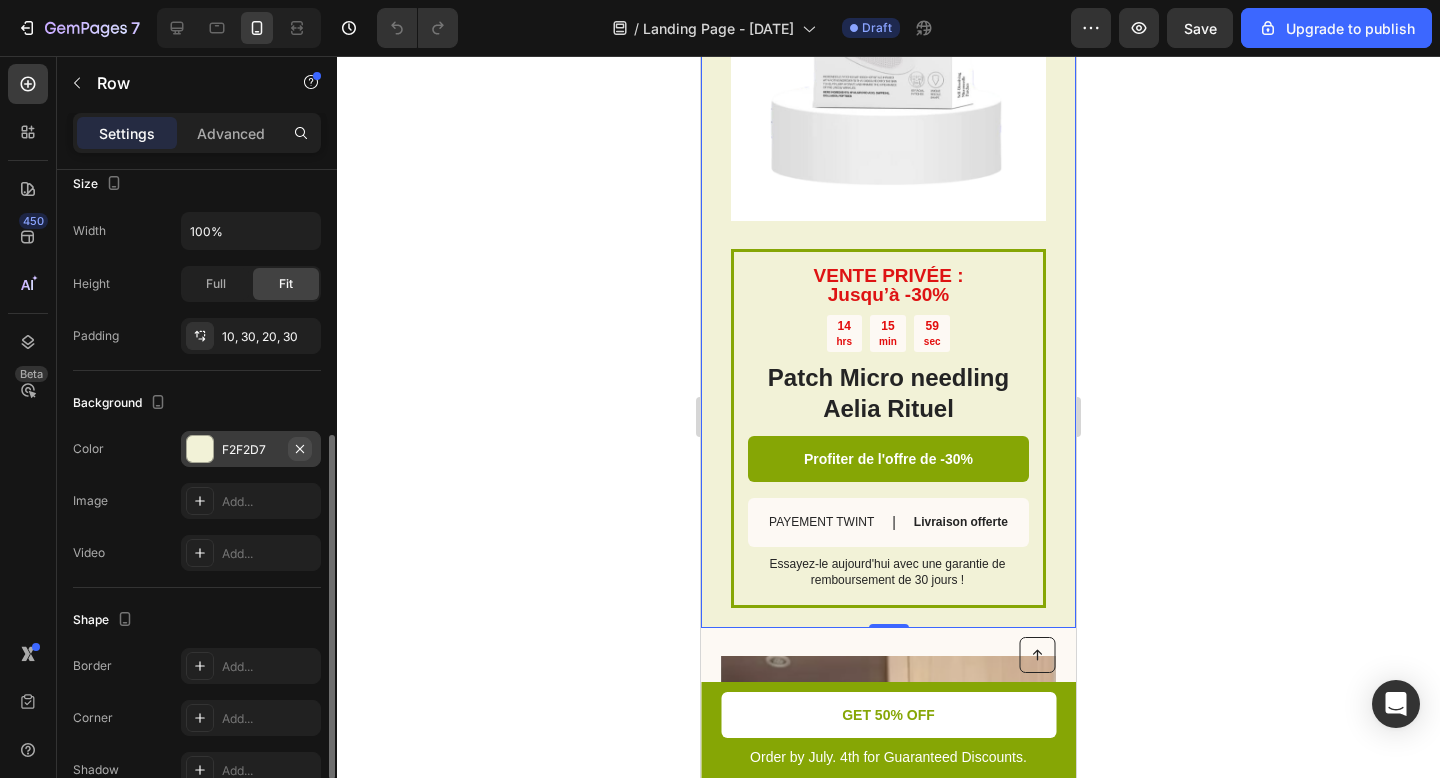 scroll, scrollTop: 618, scrollLeft: 0, axis: vertical 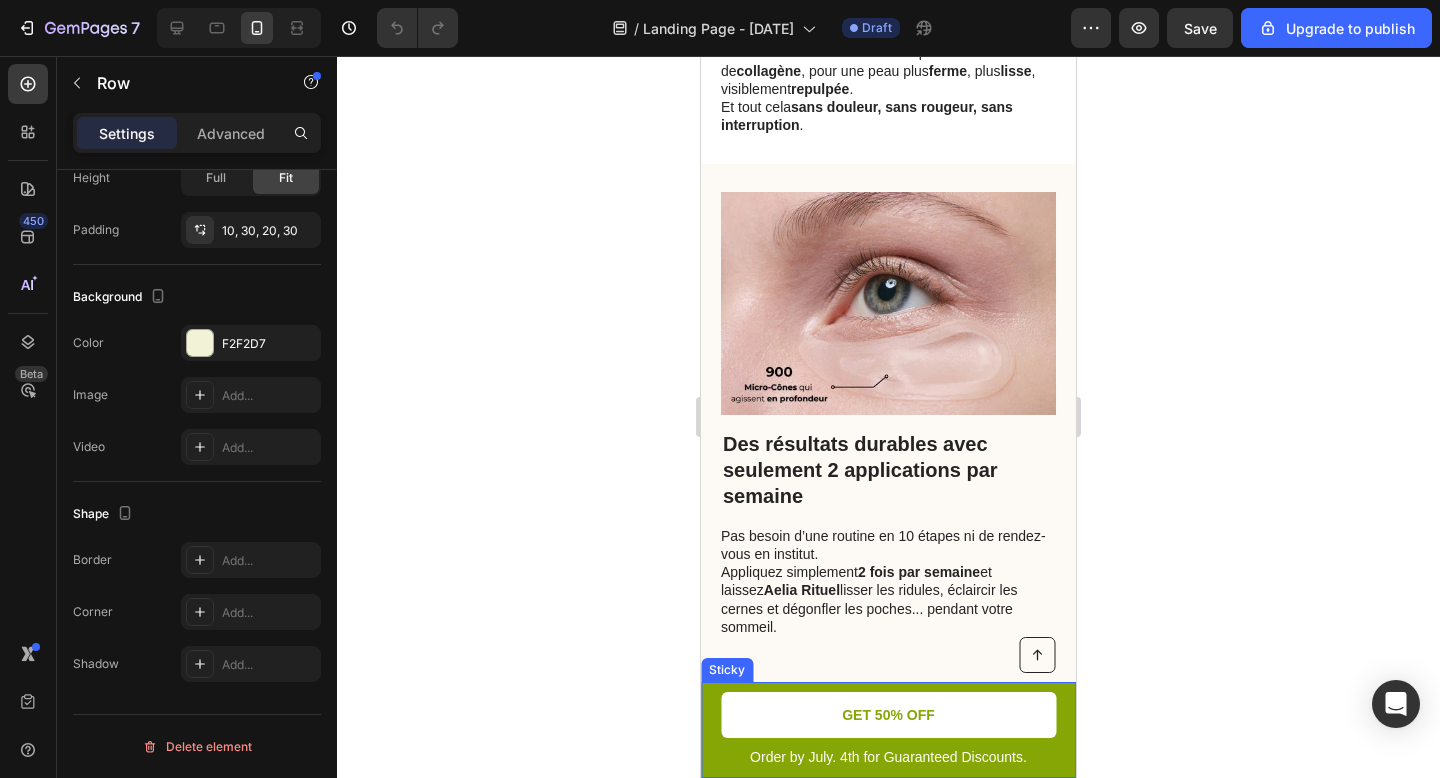 click on "Button Order by July. 4th for Guaranteed Discounts. Text Block GET 50% OFF Button Row Sticky" at bounding box center [888, 730] 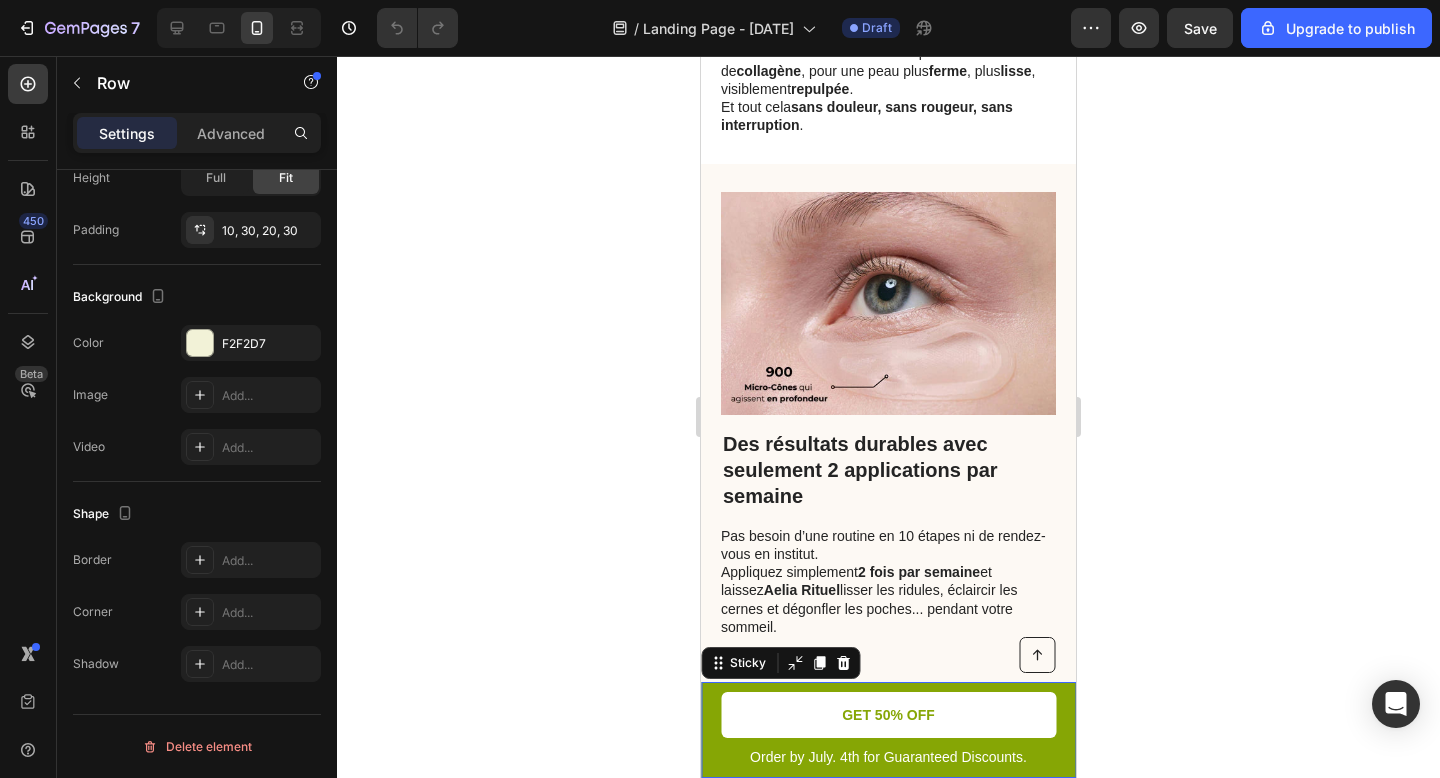 scroll, scrollTop: 0, scrollLeft: 0, axis: both 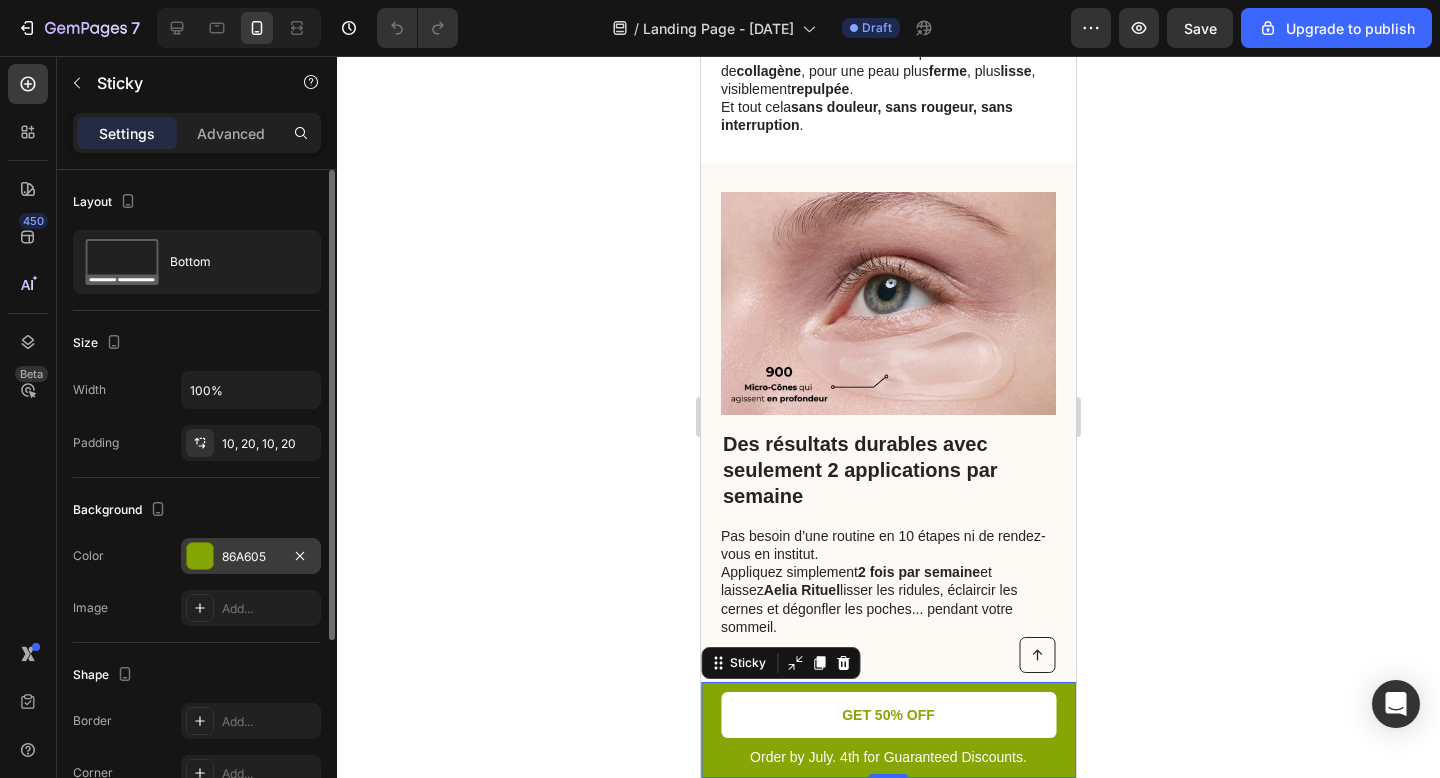 click on "86A605" at bounding box center (251, 557) 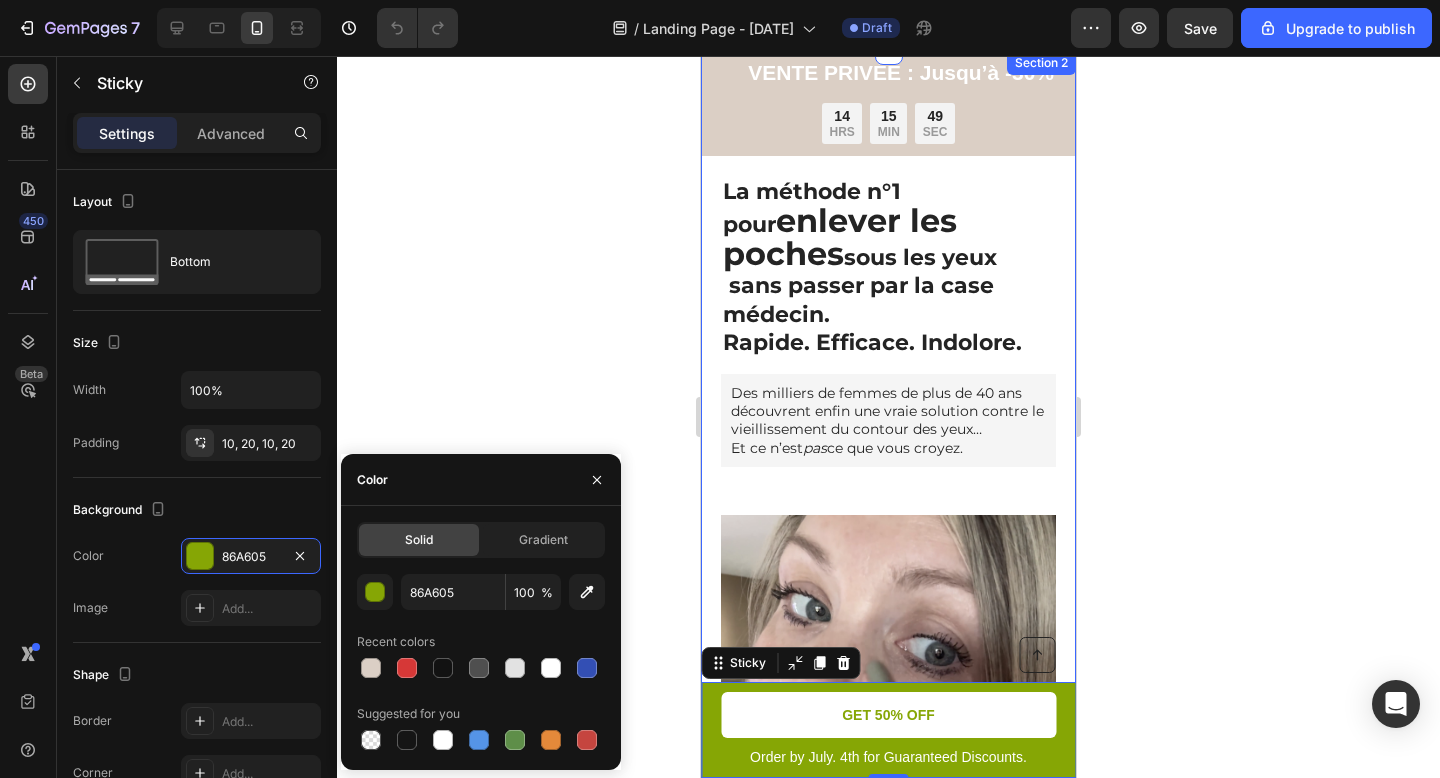 scroll, scrollTop: 0, scrollLeft: 0, axis: both 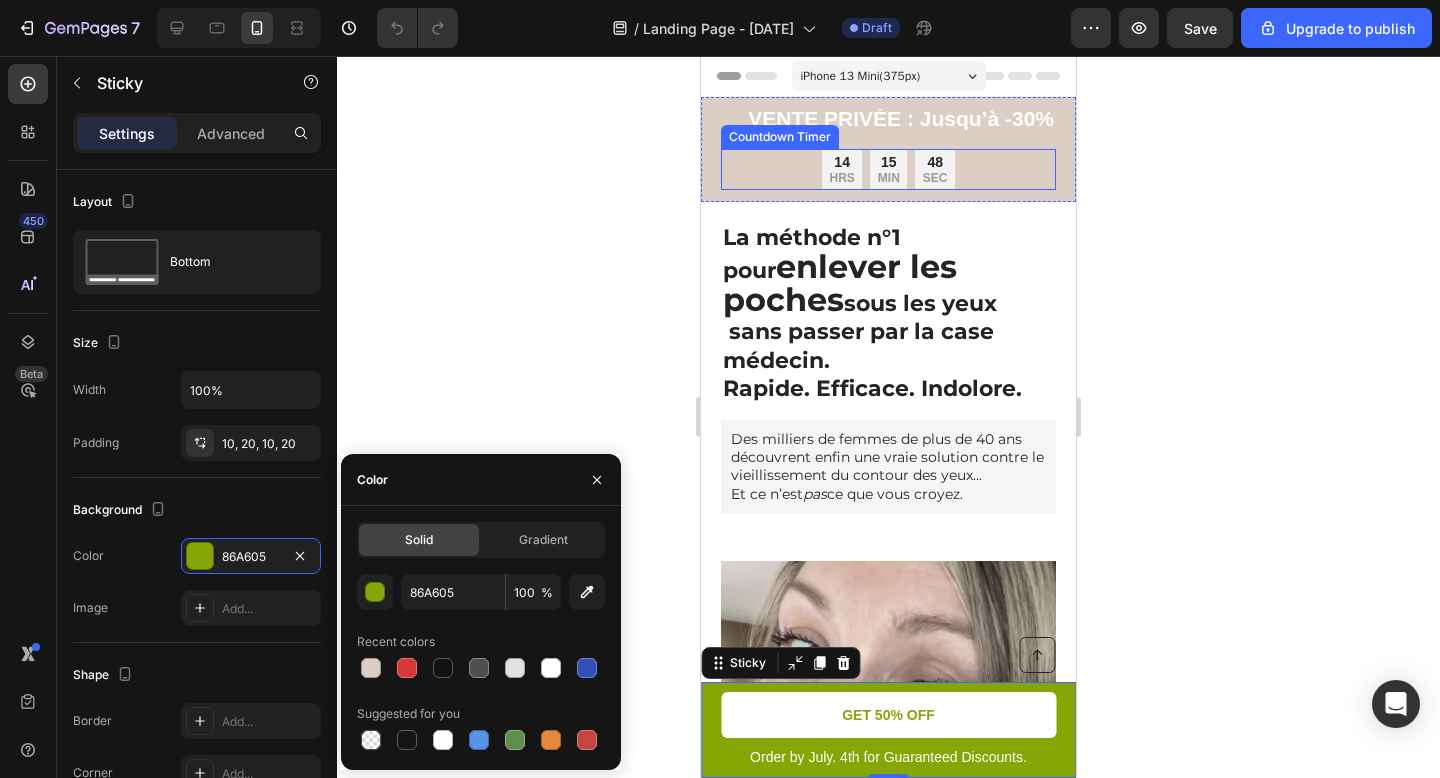 click on "[TIME]" at bounding box center [888, 170] 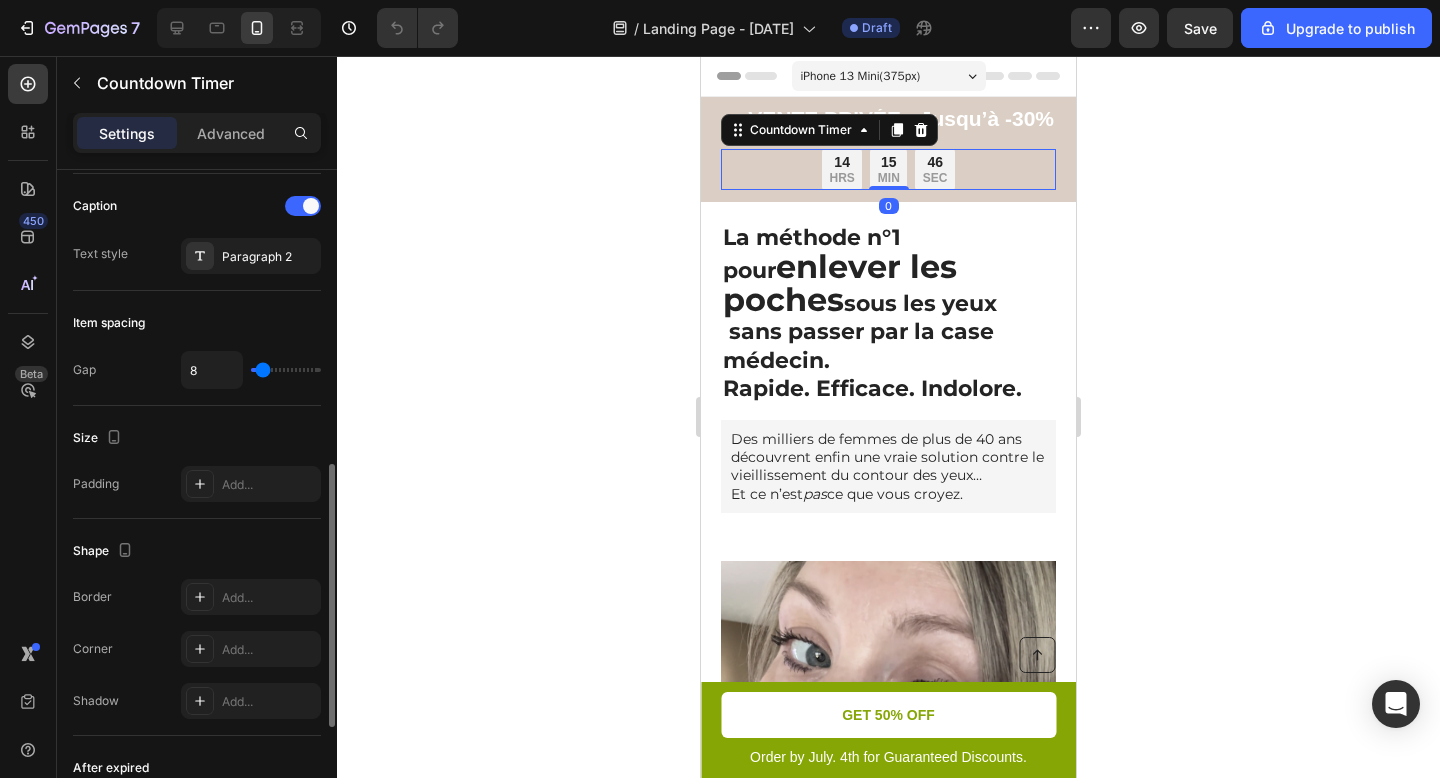 scroll, scrollTop: 318, scrollLeft: 0, axis: vertical 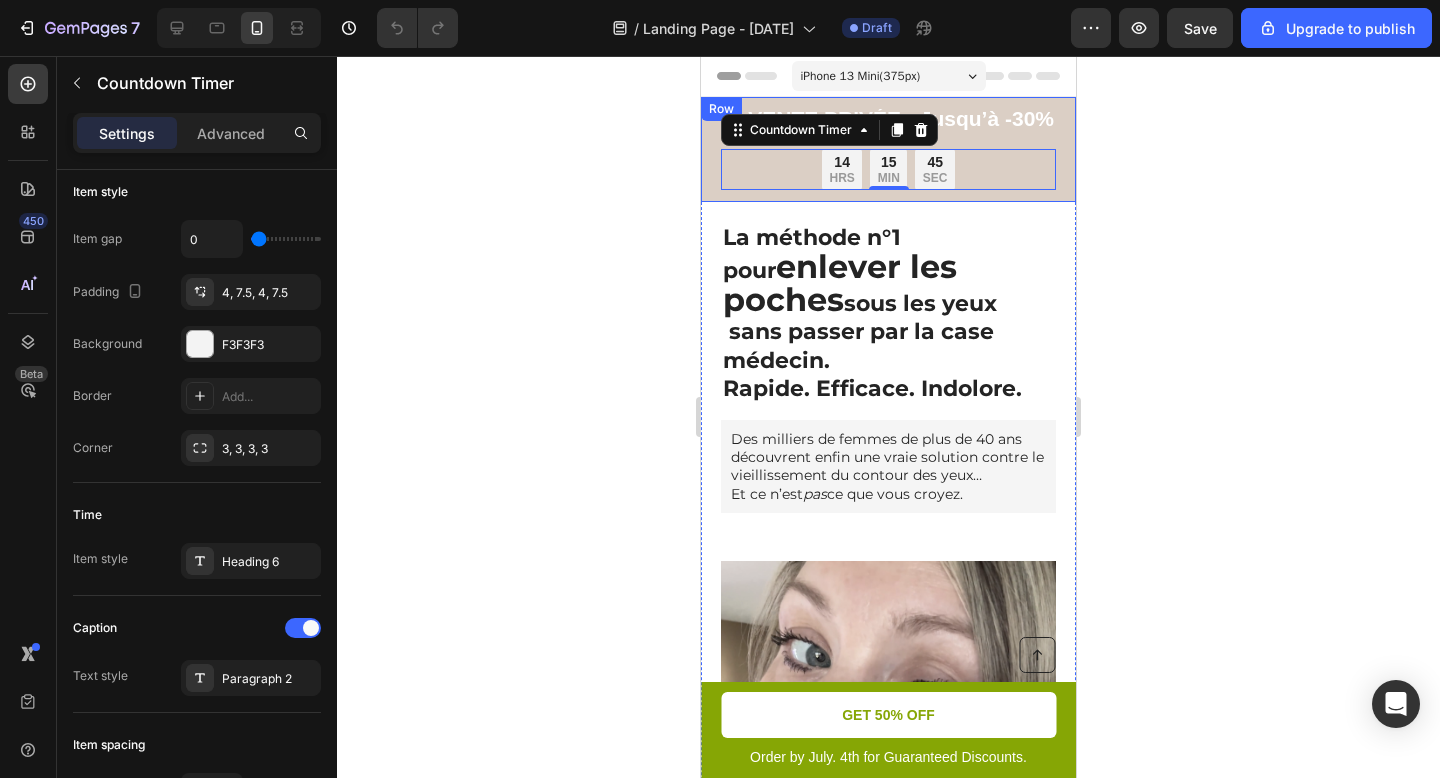 click on "VENTE PRIVÉE : Jusqu’à -30% Text Block [TIME] Countdown Timer 0 Row" at bounding box center (888, 149) 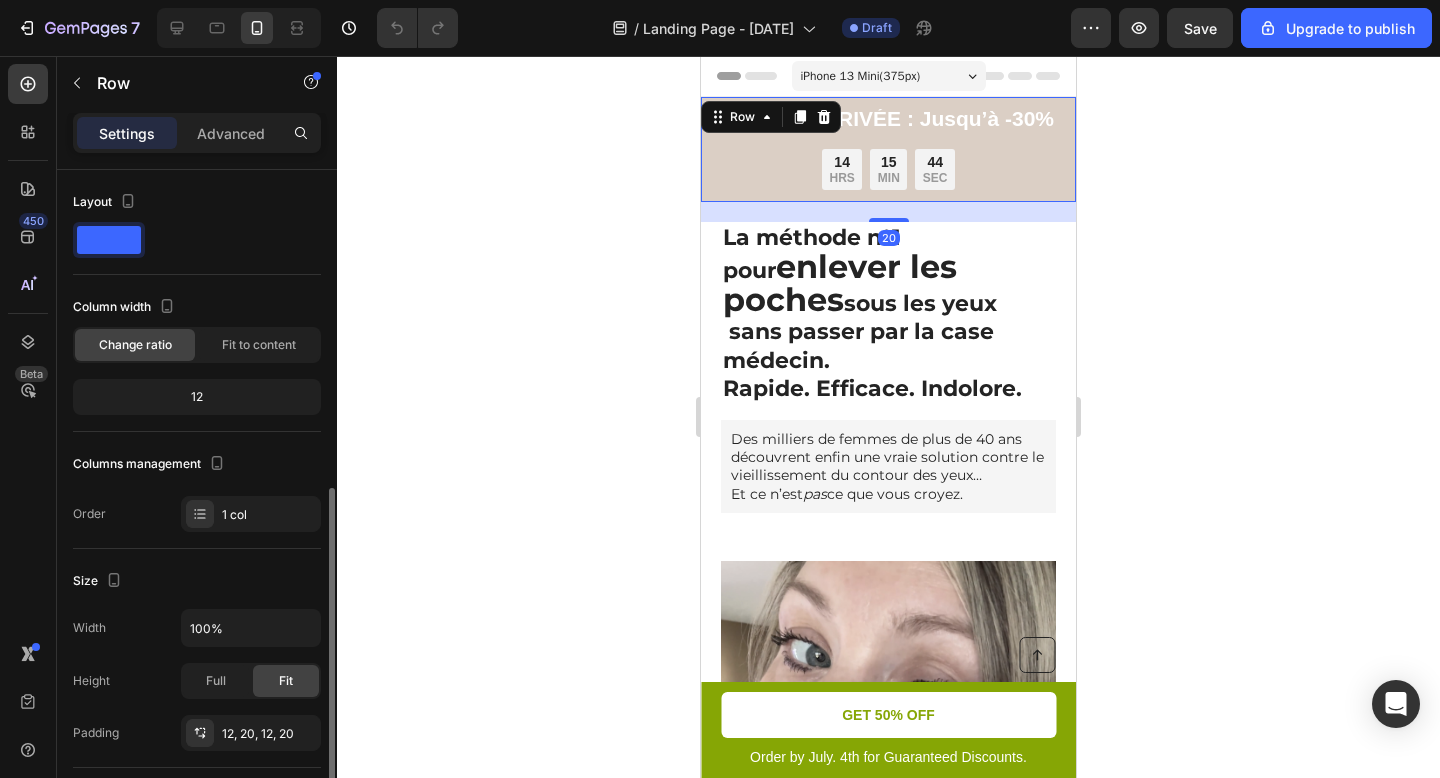 scroll, scrollTop: 503, scrollLeft: 0, axis: vertical 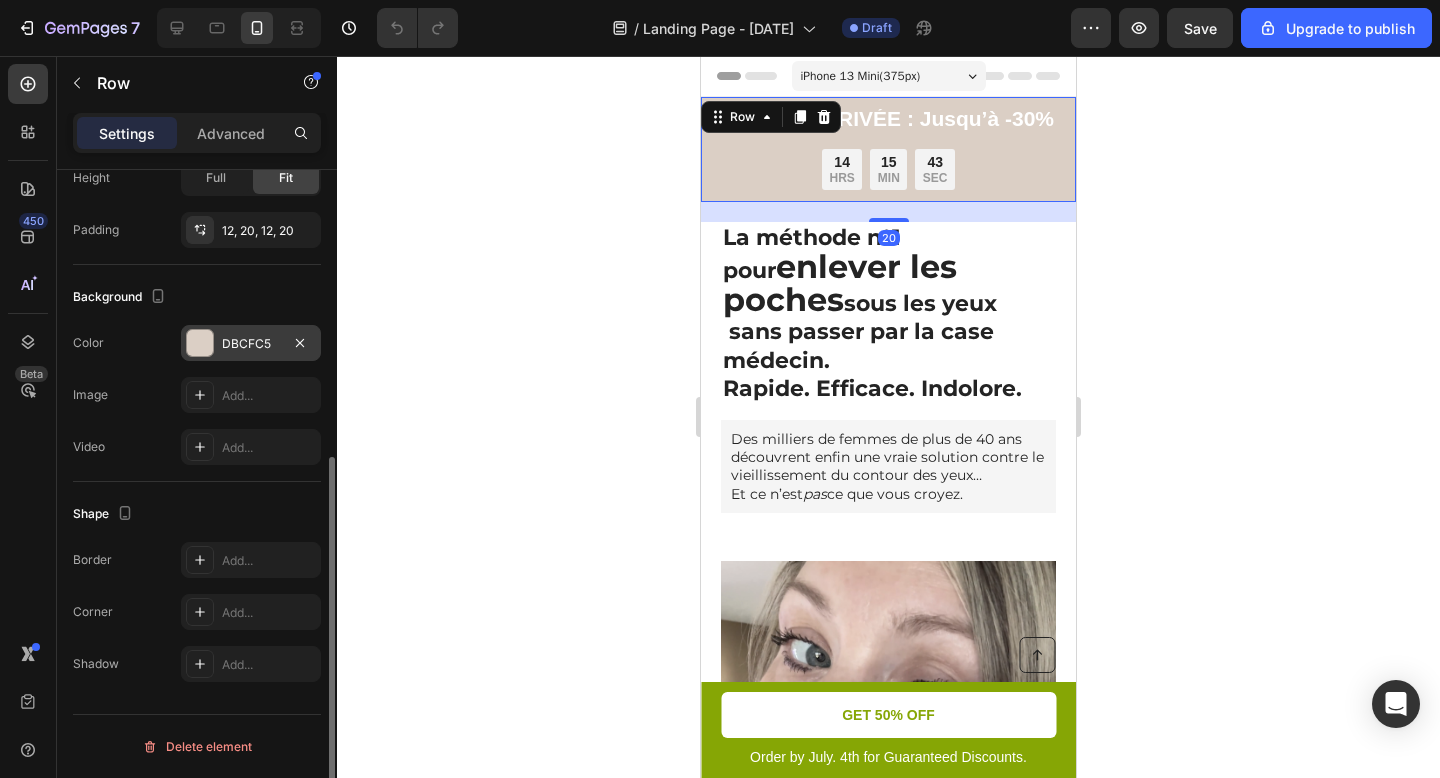 click on "DBCFC5" at bounding box center [251, 344] 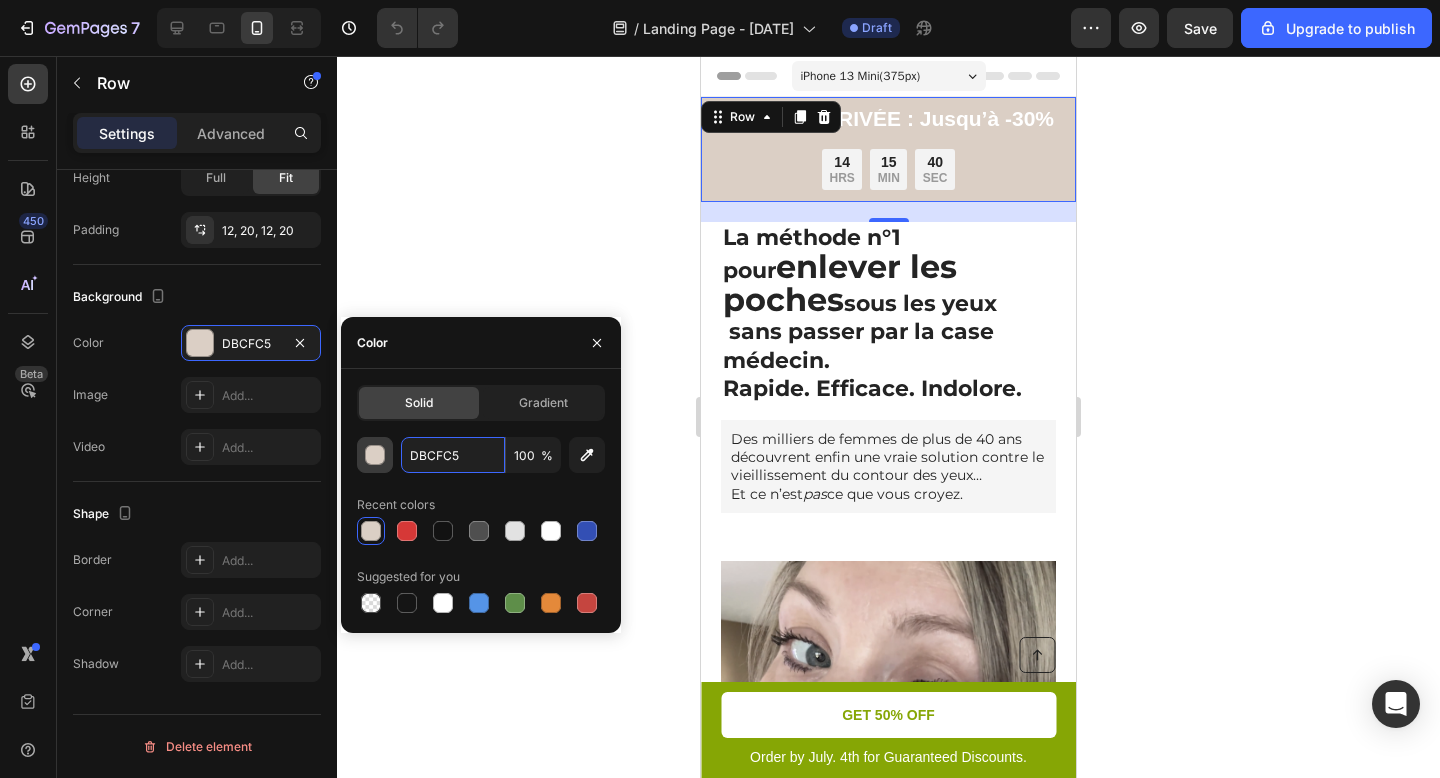 drag, startPoint x: 406, startPoint y: 451, endPoint x: 357, endPoint y: 448, distance: 49.09175 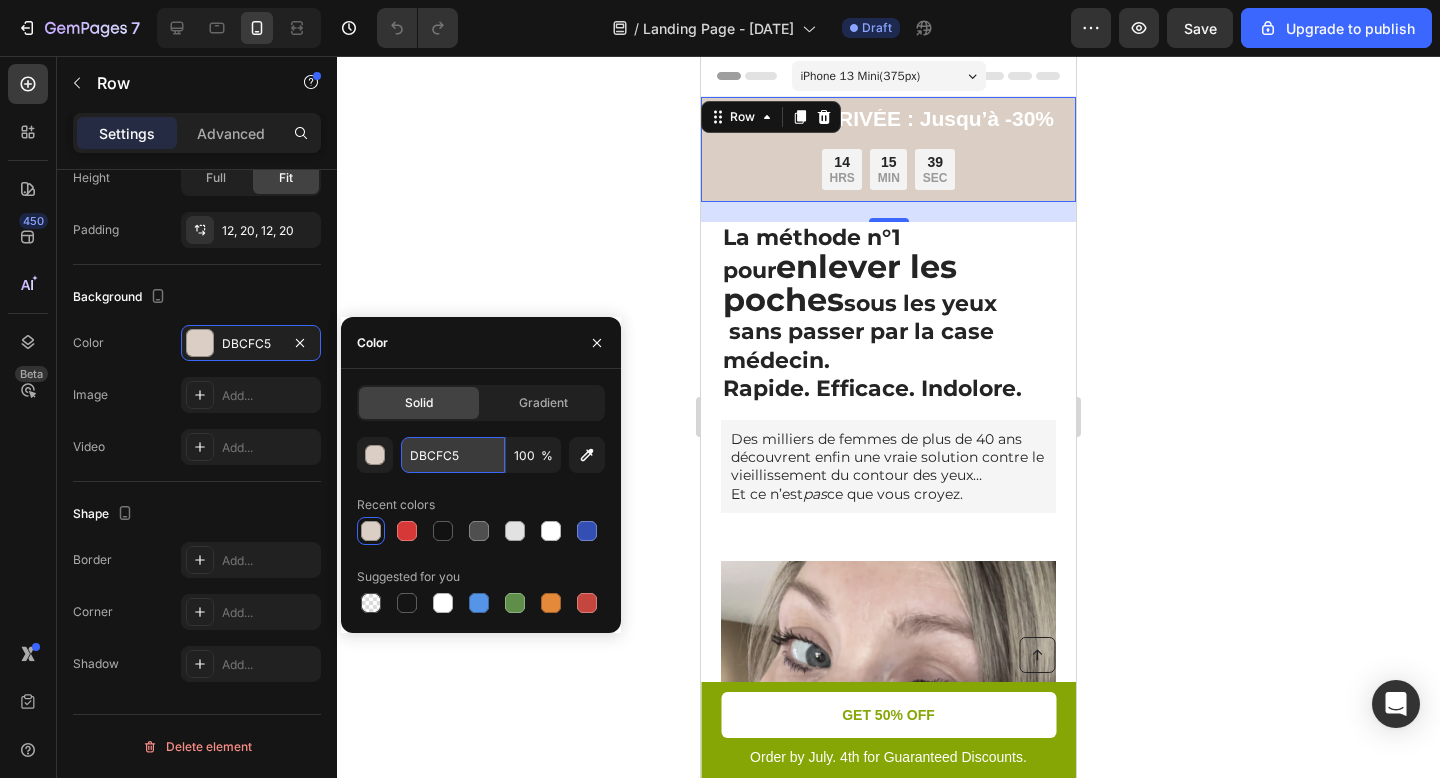 drag, startPoint x: 502, startPoint y: 445, endPoint x: 476, endPoint y: 455, distance: 27.856777 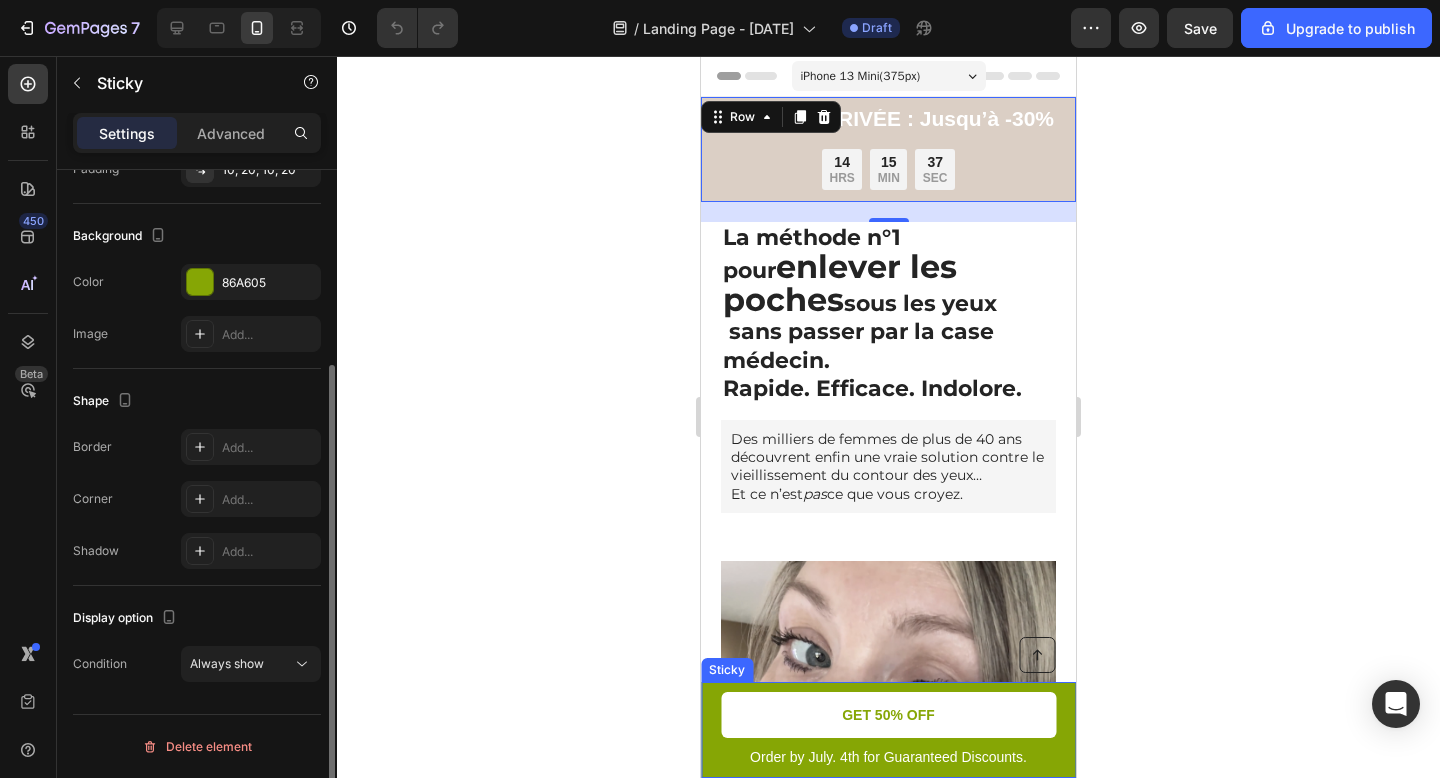 click on "Button Order by July. 4th for Guaranteed Discounts. Text Block GET 50% OFF Button Row Sticky" at bounding box center [888, 730] 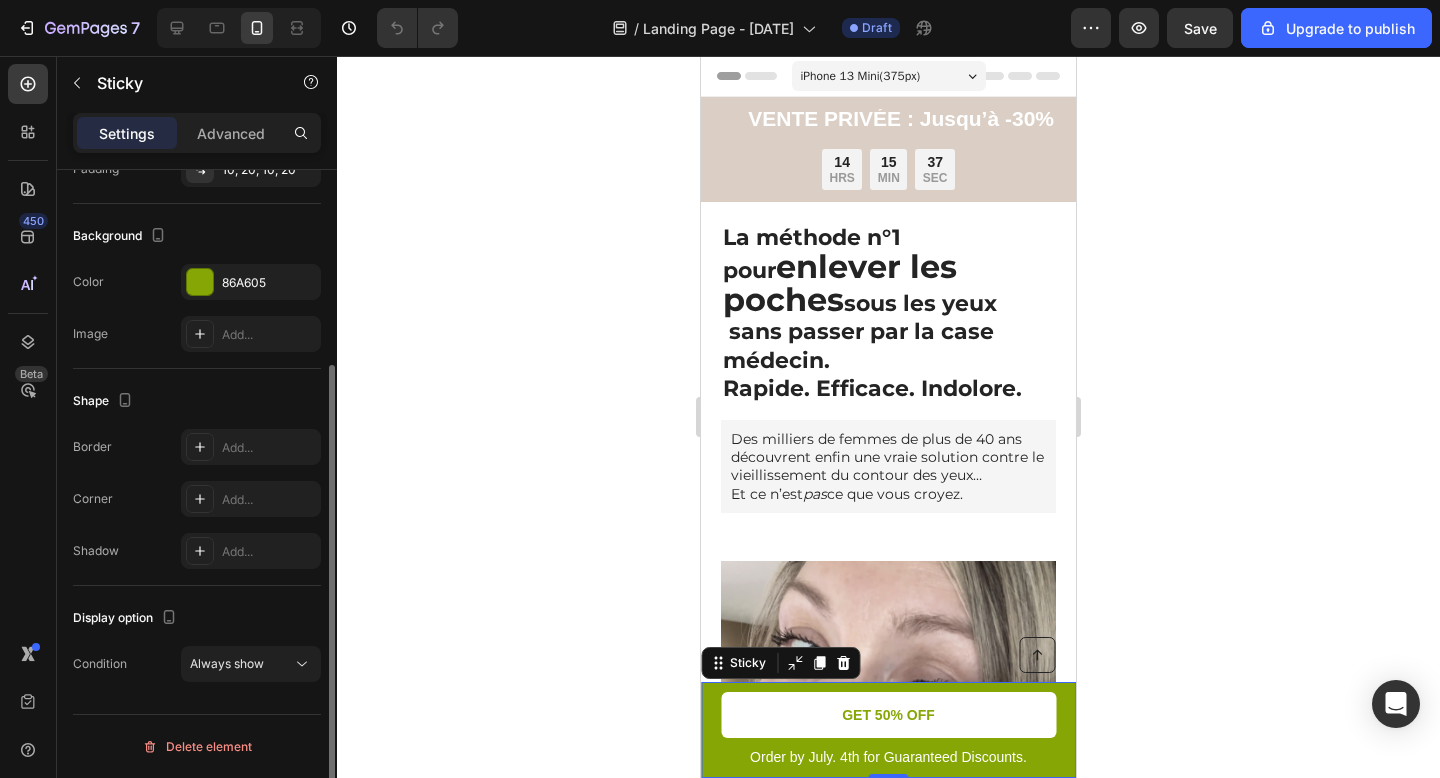 scroll, scrollTop: 0, scrollLeft: 0, axis: both 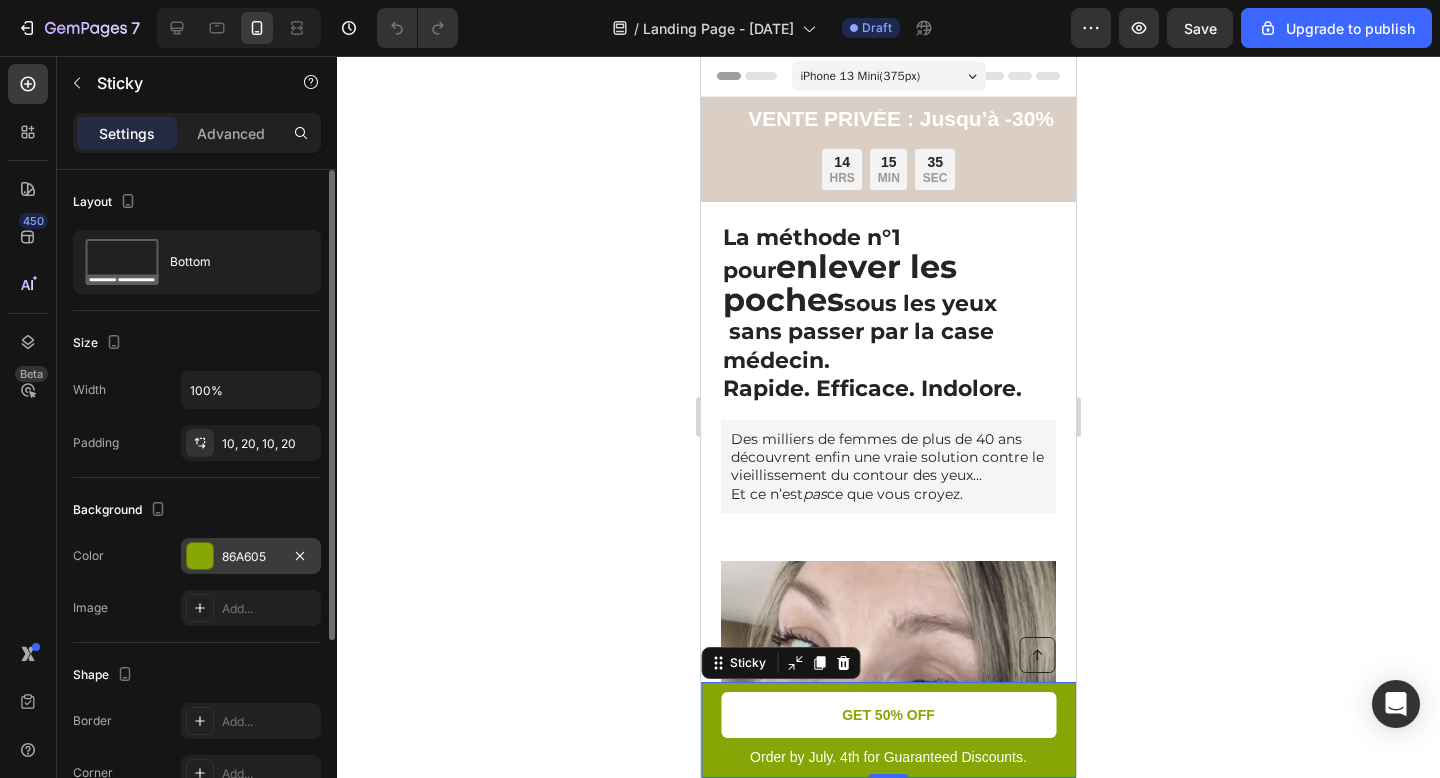 click on "86A605" at bounding box center [251, 557] 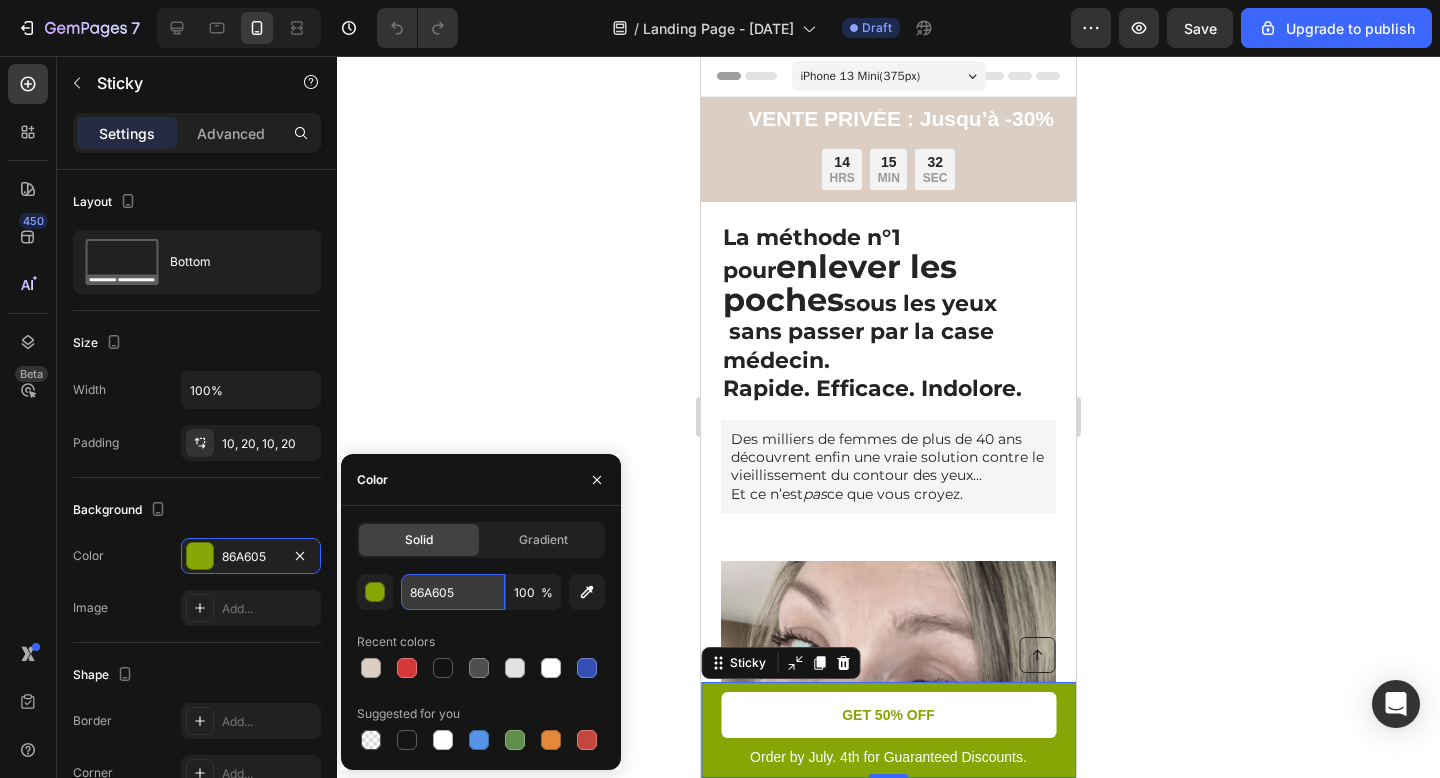 drag, startPoint x: 445, startPoint y: 593, endPoint x: 459, endPoint y: 601, distance: 16.124516 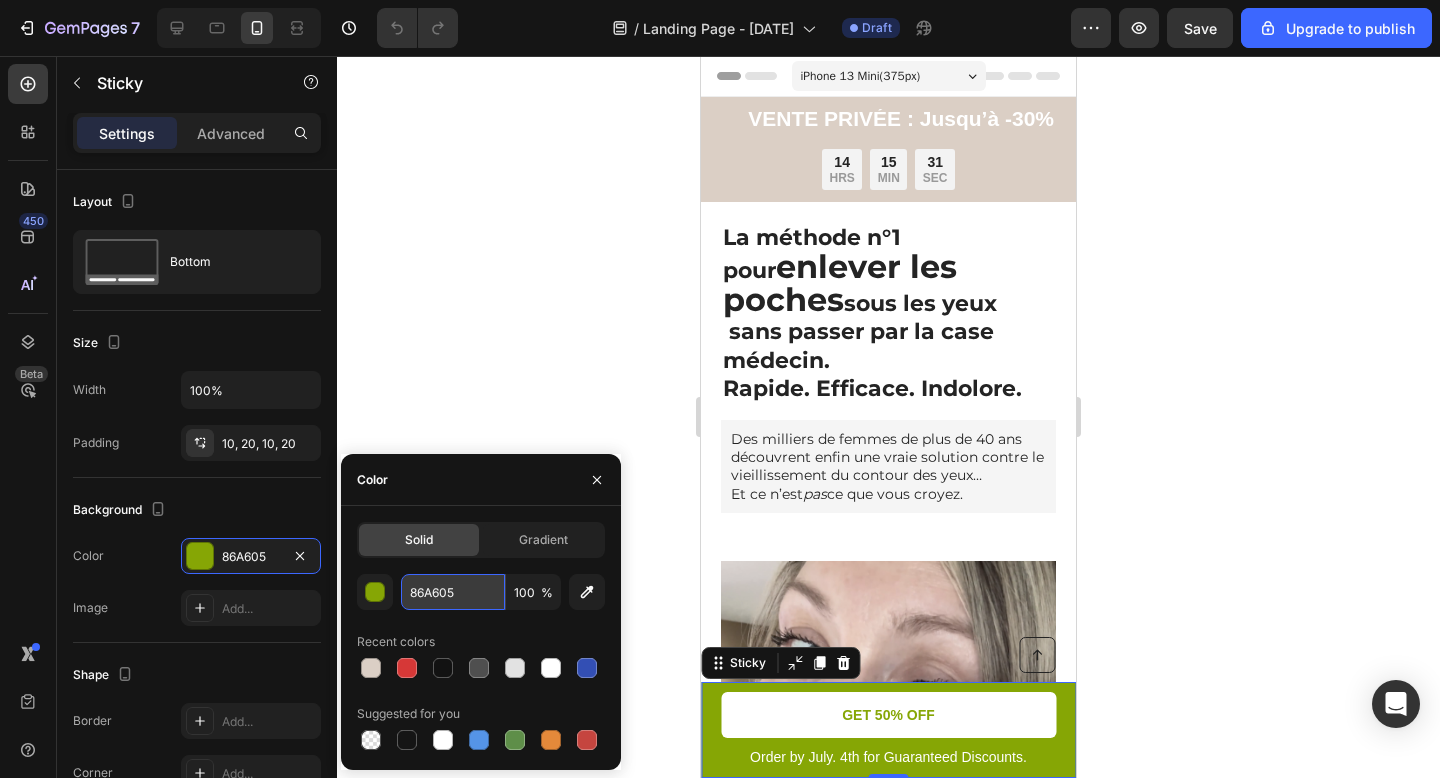 paste on "[PRODUCT_CODE]" 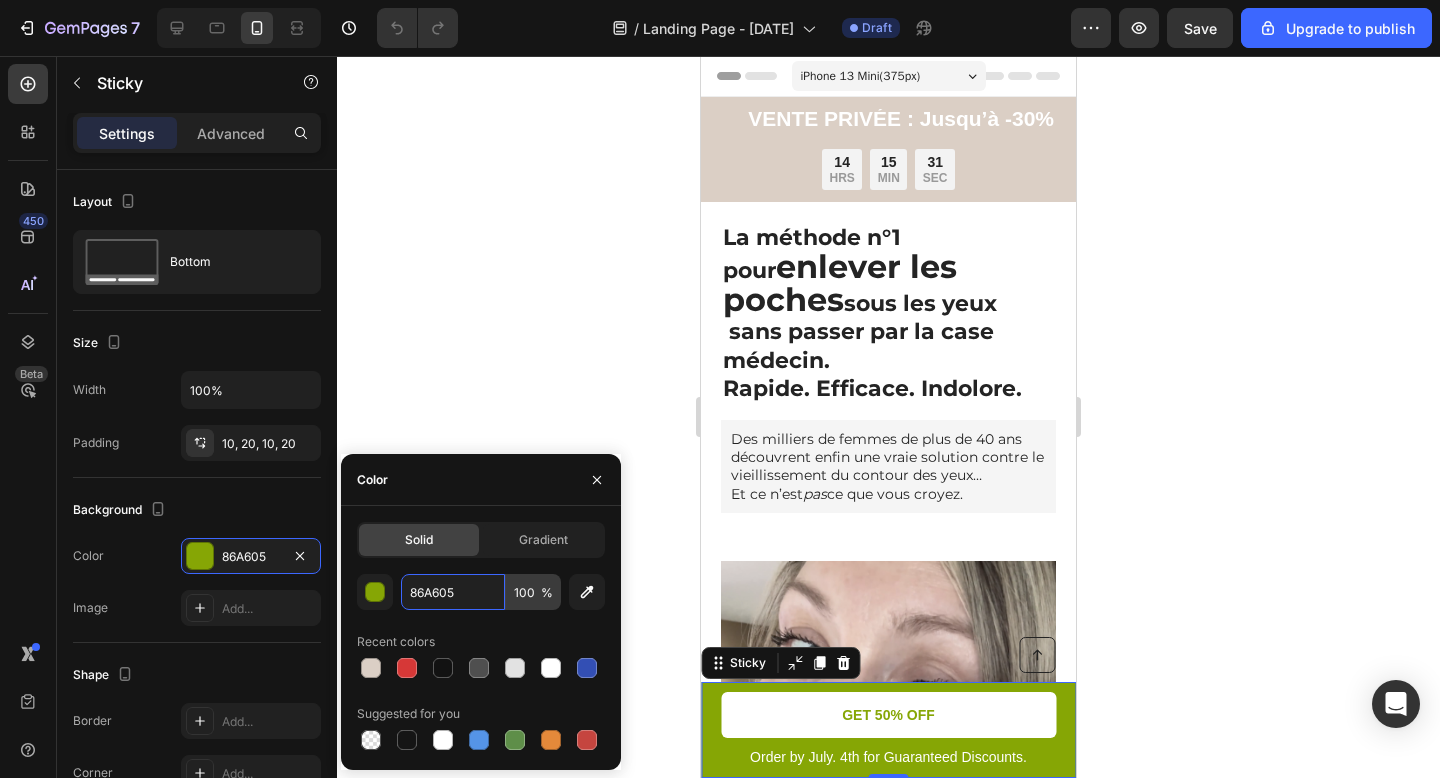 type on "DBCFC5" 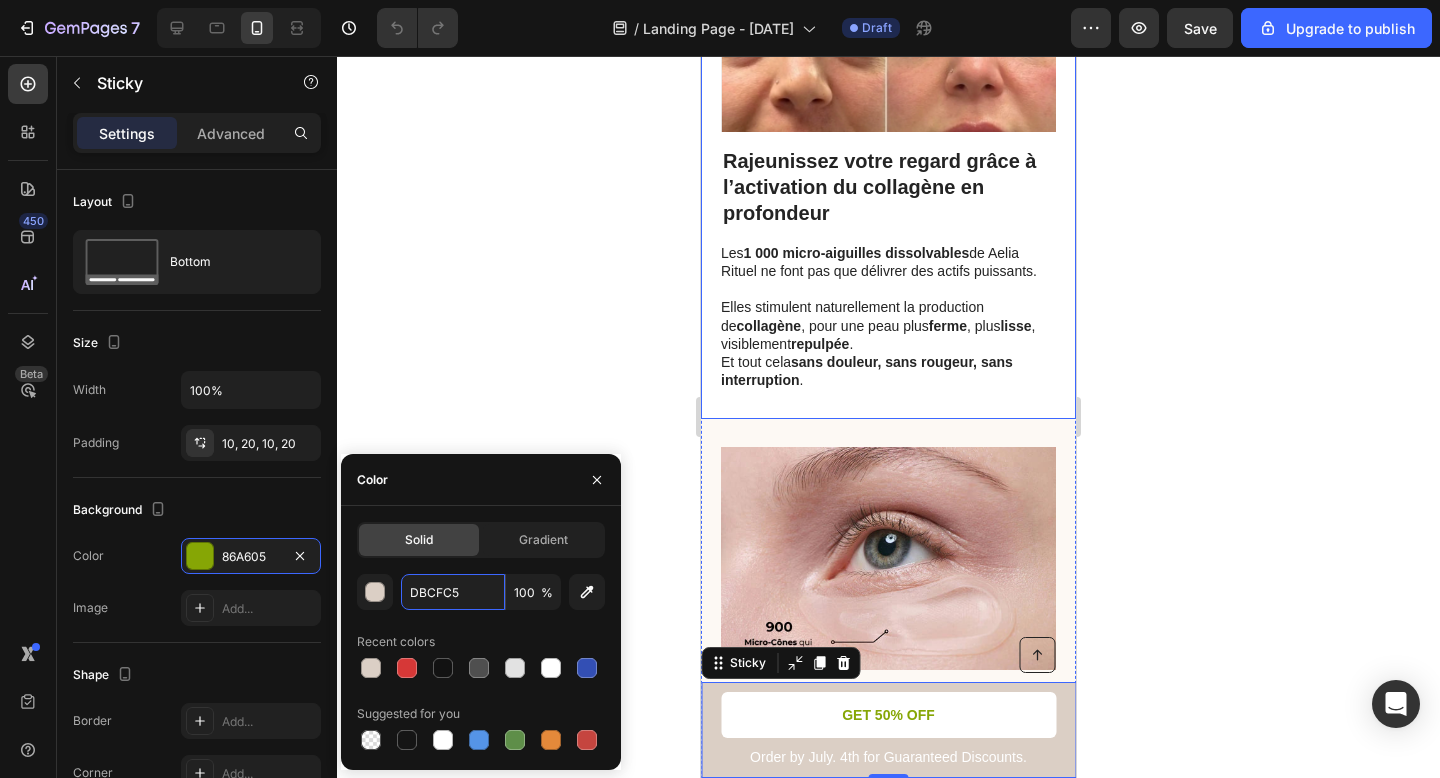 scroll, scrollTop: 2081, scrollLeft: 0, axis: vertical 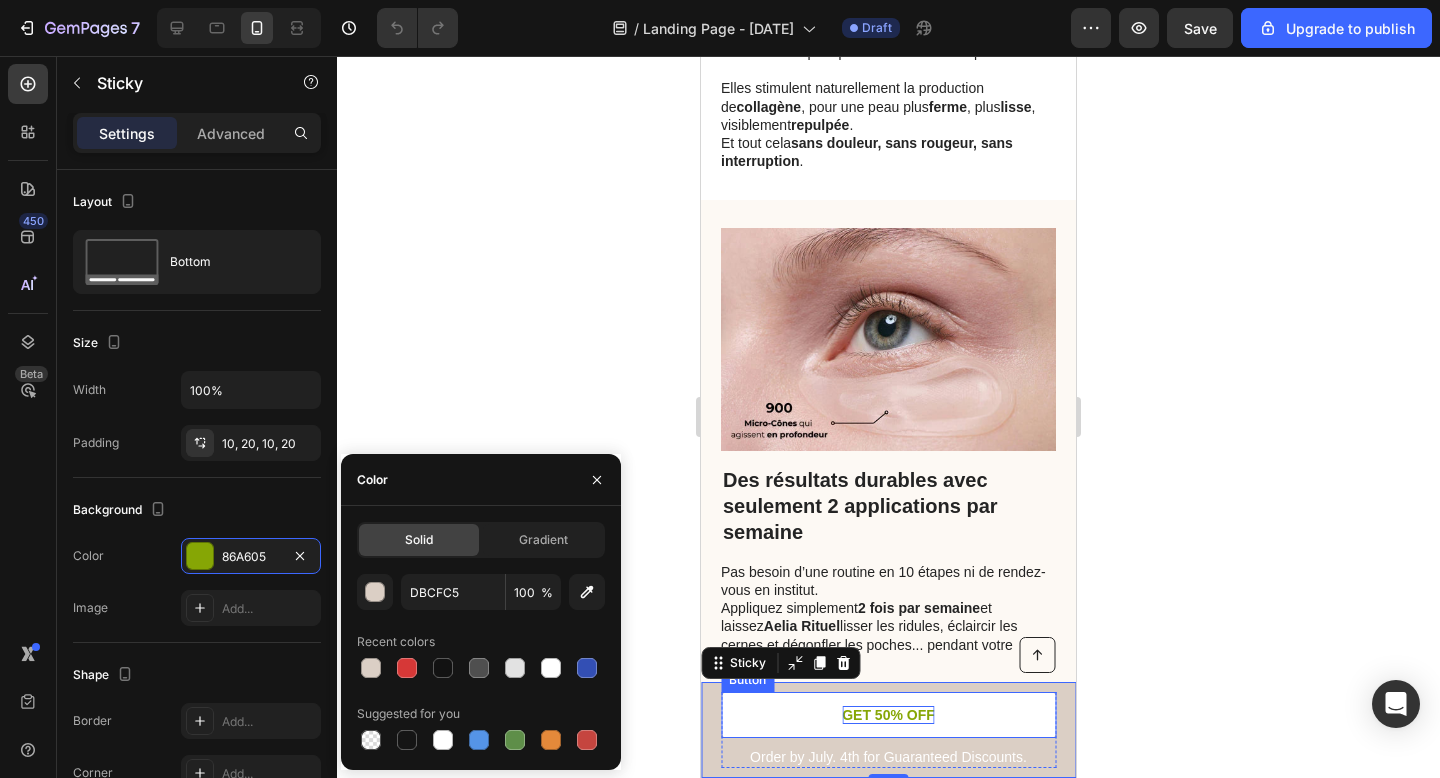 click on "GET 50% OFF" at bounding box center [888, 715] 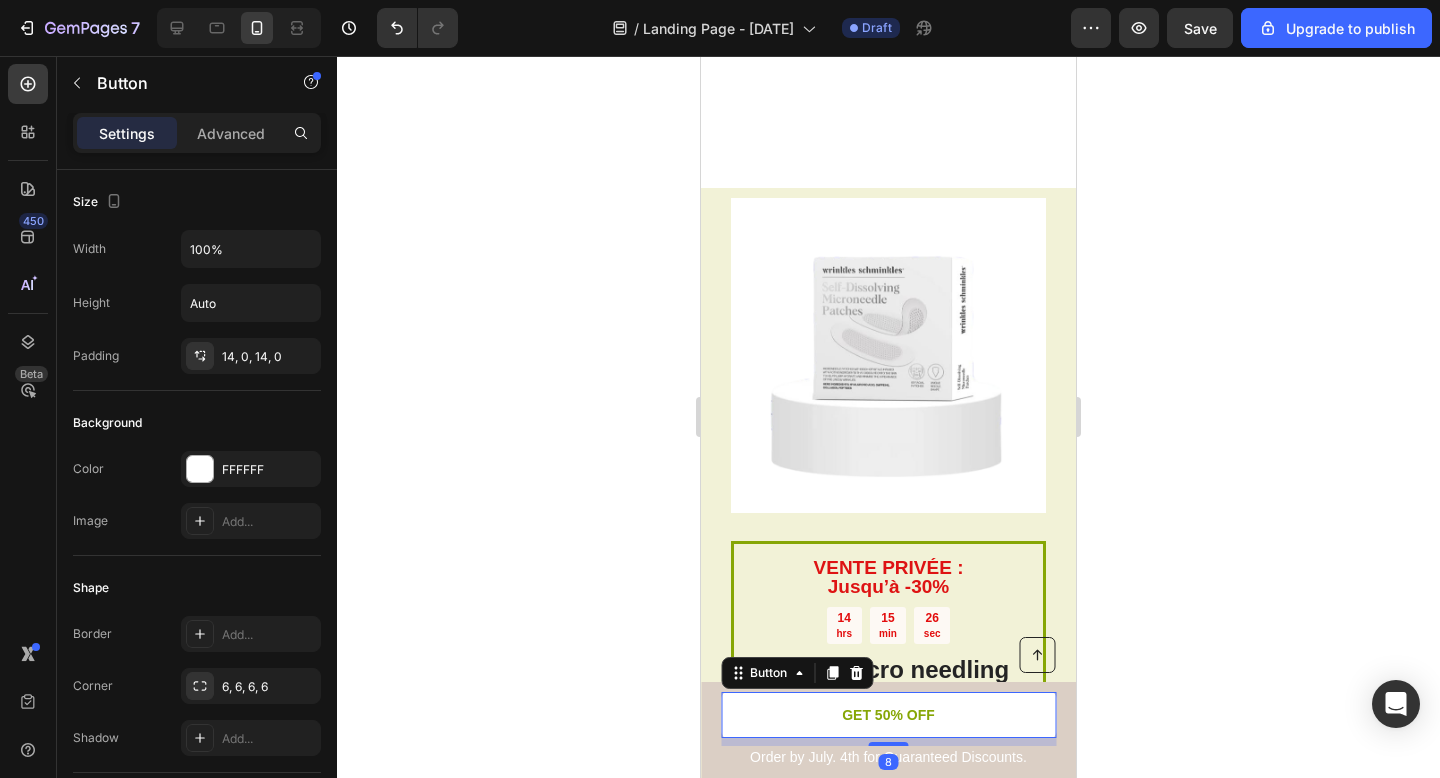 scroll, scrollTop: 2996, scrollLeft: 0, axis: vertical 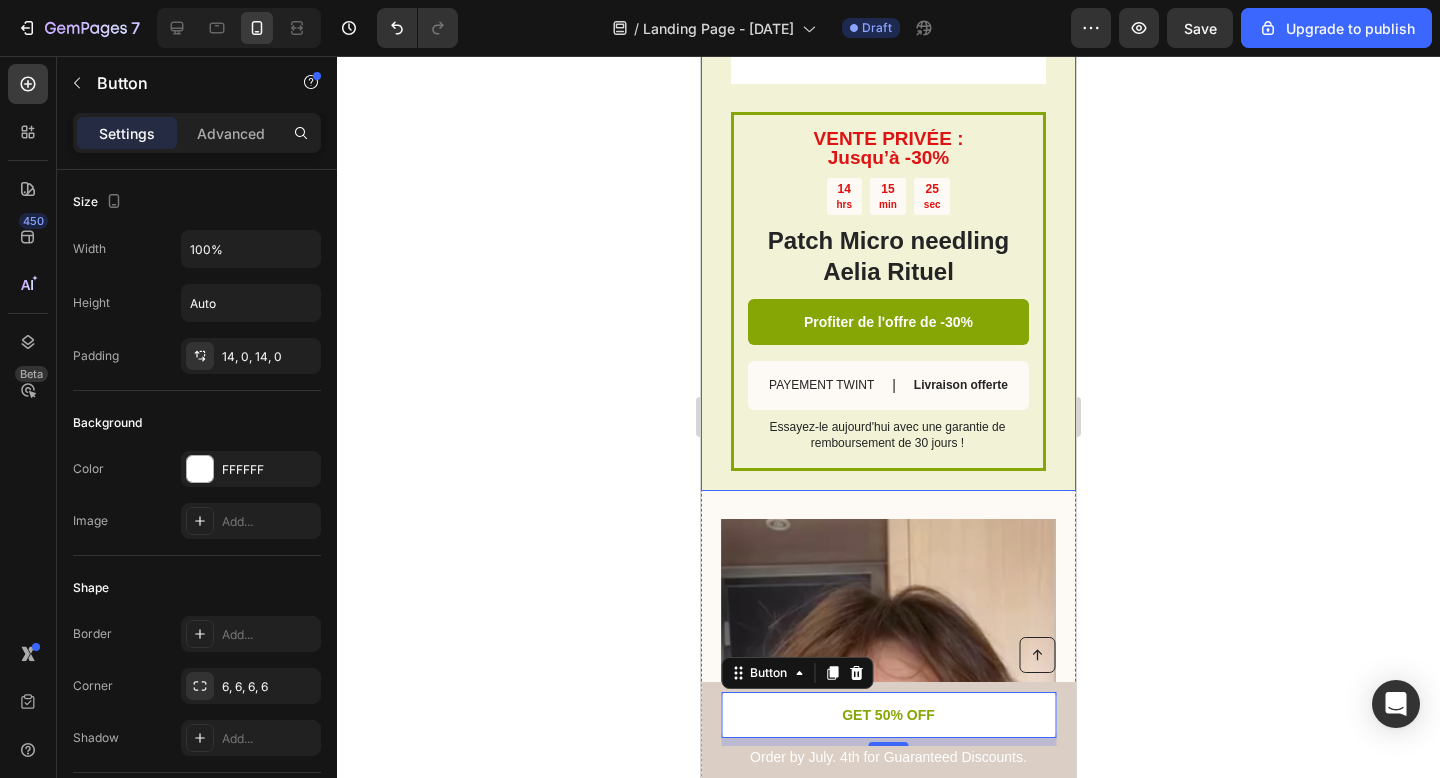 click on "VENTE PRIVÉE : Jusqu’à -30% Text Block 14 hrs 15 min 25 sec Countdown Timer Patch Micro needling Aelia Rituel Heading Profiter de l'offre de -30% Button PAYEMENT TWINT Text Block | Text Block Livraison offerte Text Block Row Essayez-le aujourd'hui avec une garantie de remboursement de 30 jours ! Text Block Row Image Row" at bounding box center [888, 125] 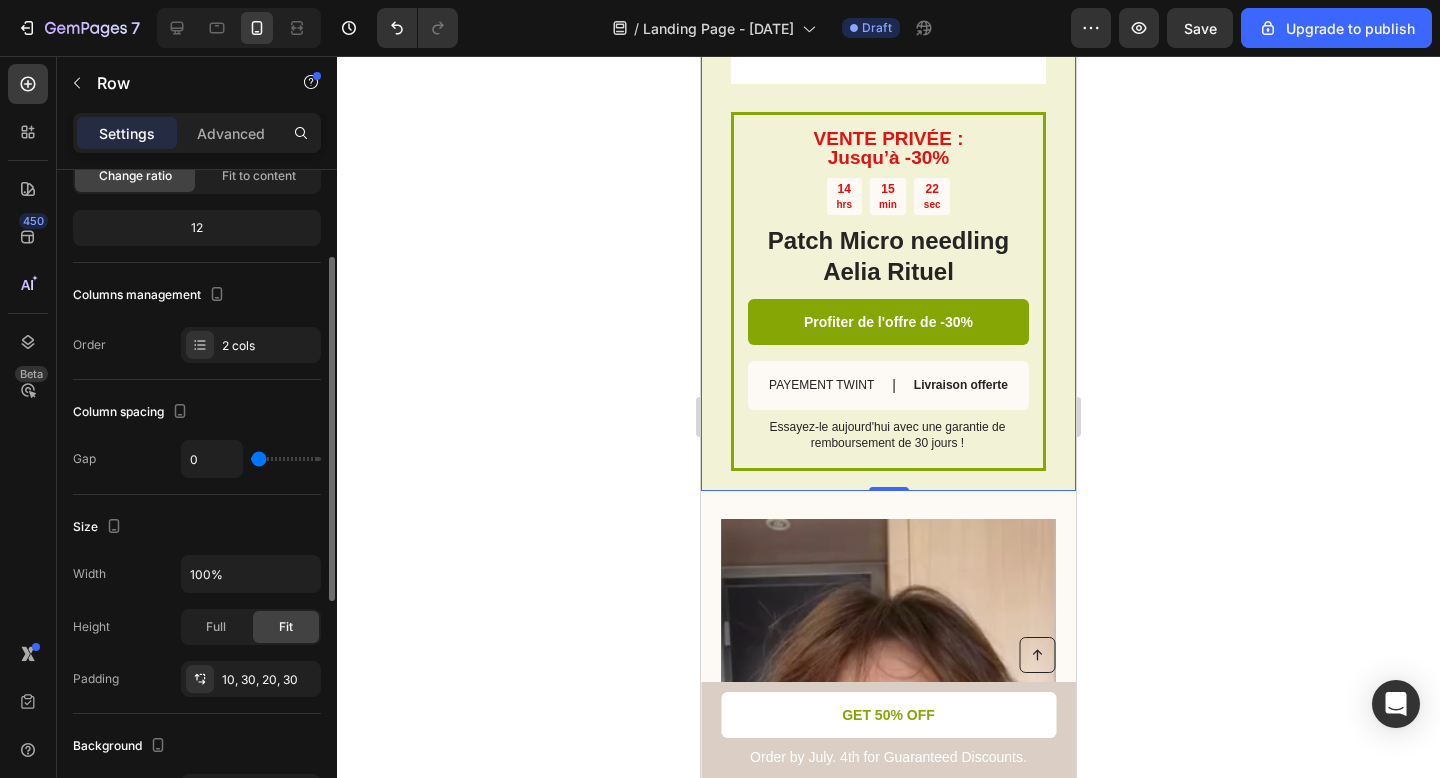 scroll, scrollTop: 334, scrollLeft: 0, axis: vertical 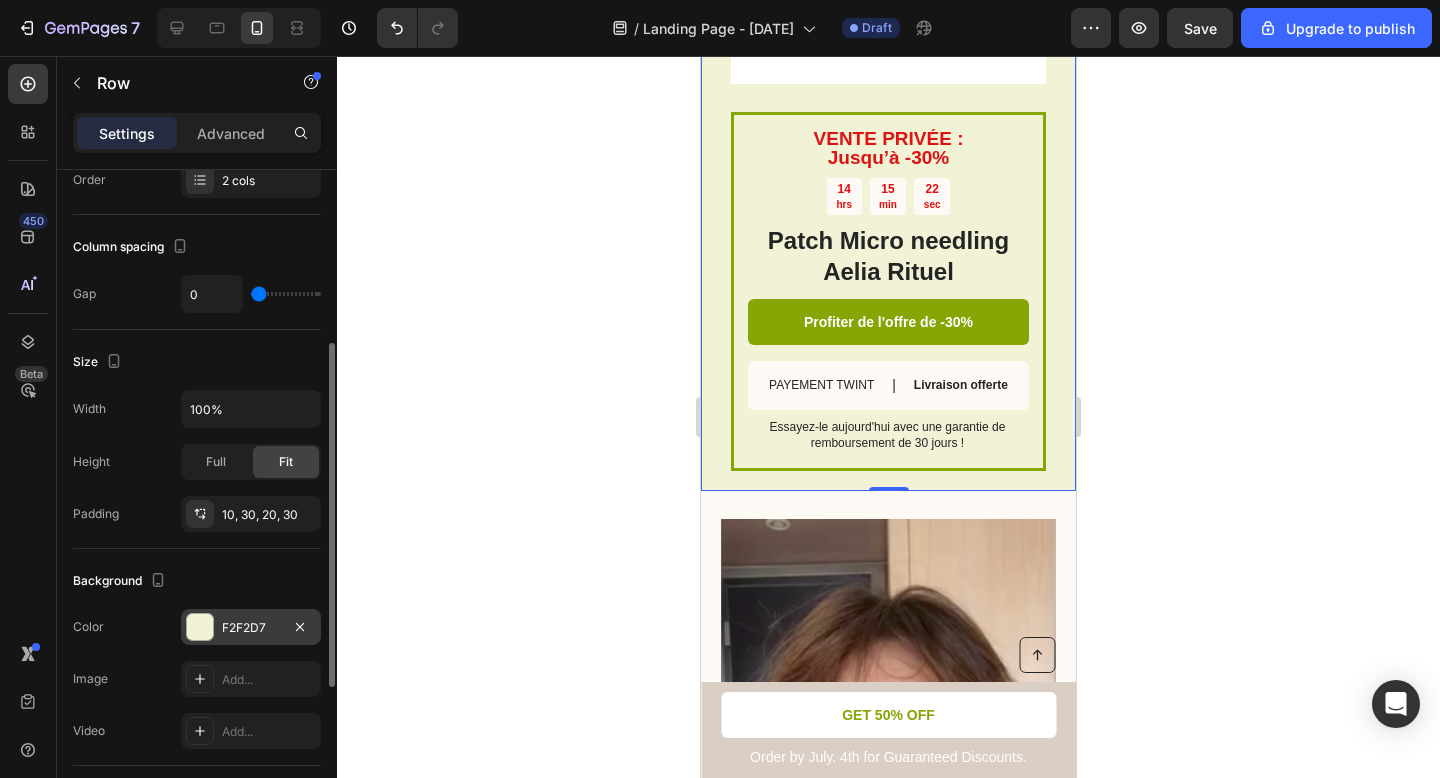 click on "F2F2D7" at bounding box center [251, 628] 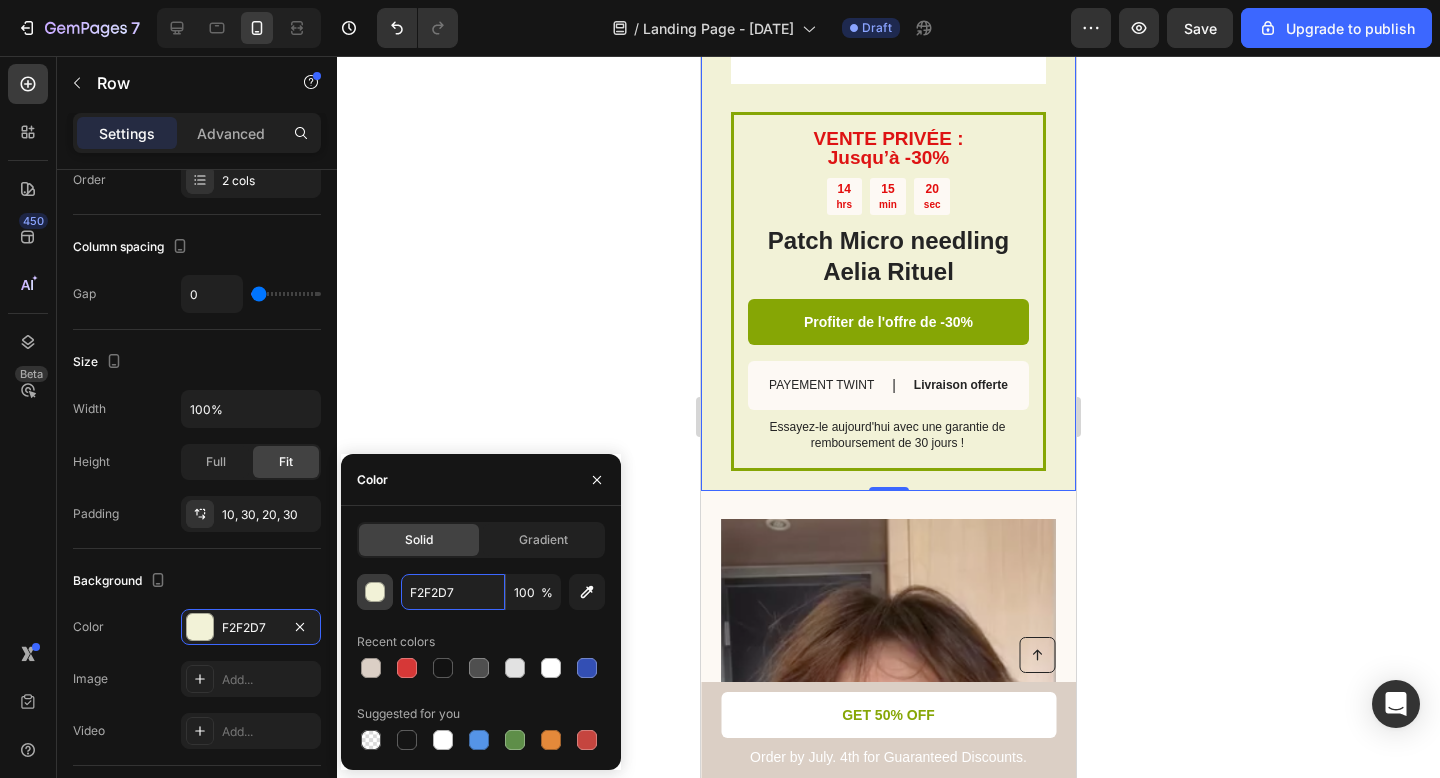 drag, startPoint x: 481, startPoint y: 593, endPoint x: 392, endPoint y: 586, distance: 89.27486 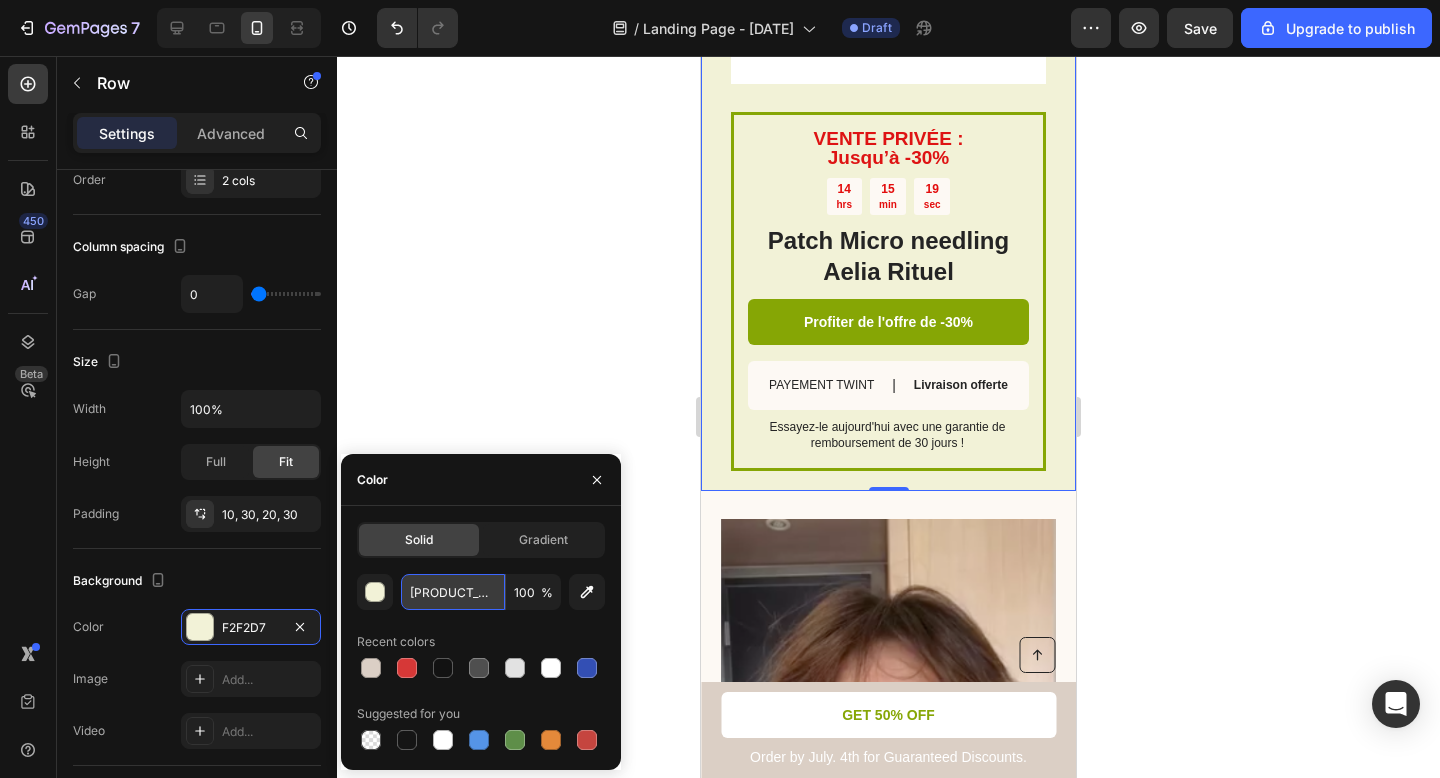 click on "[PRODUCT_CODE]F2D7" at bounding box center (453, 592) 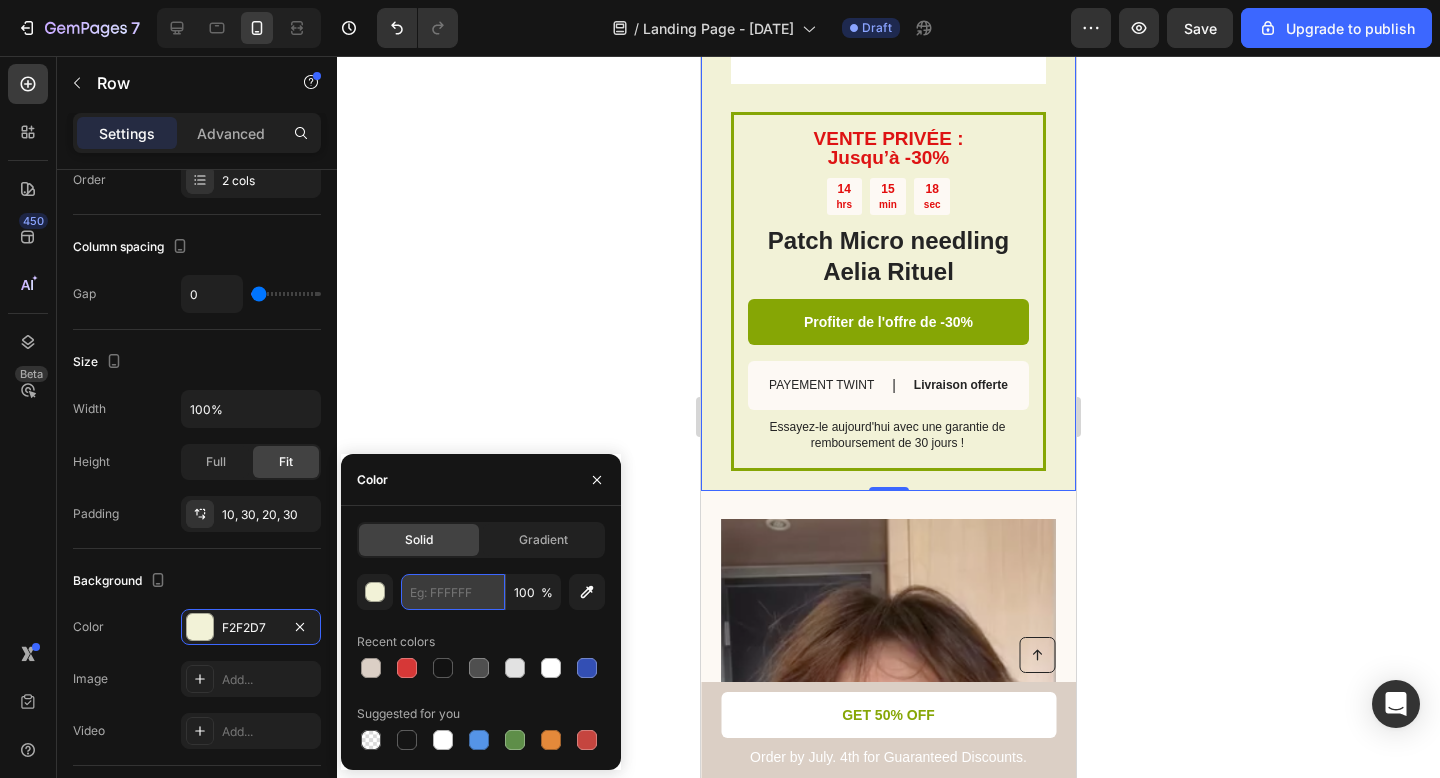 paste on "DBCFC5" 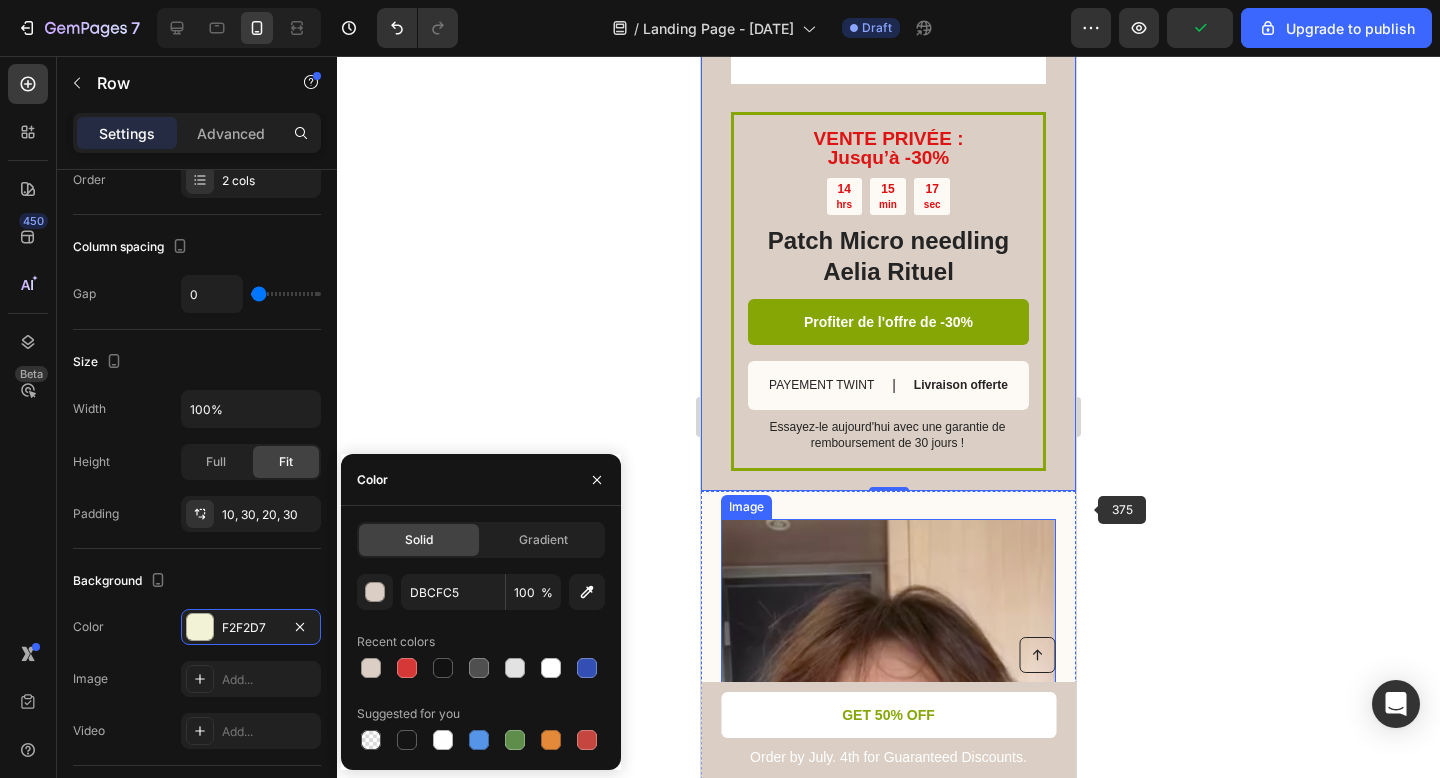 click 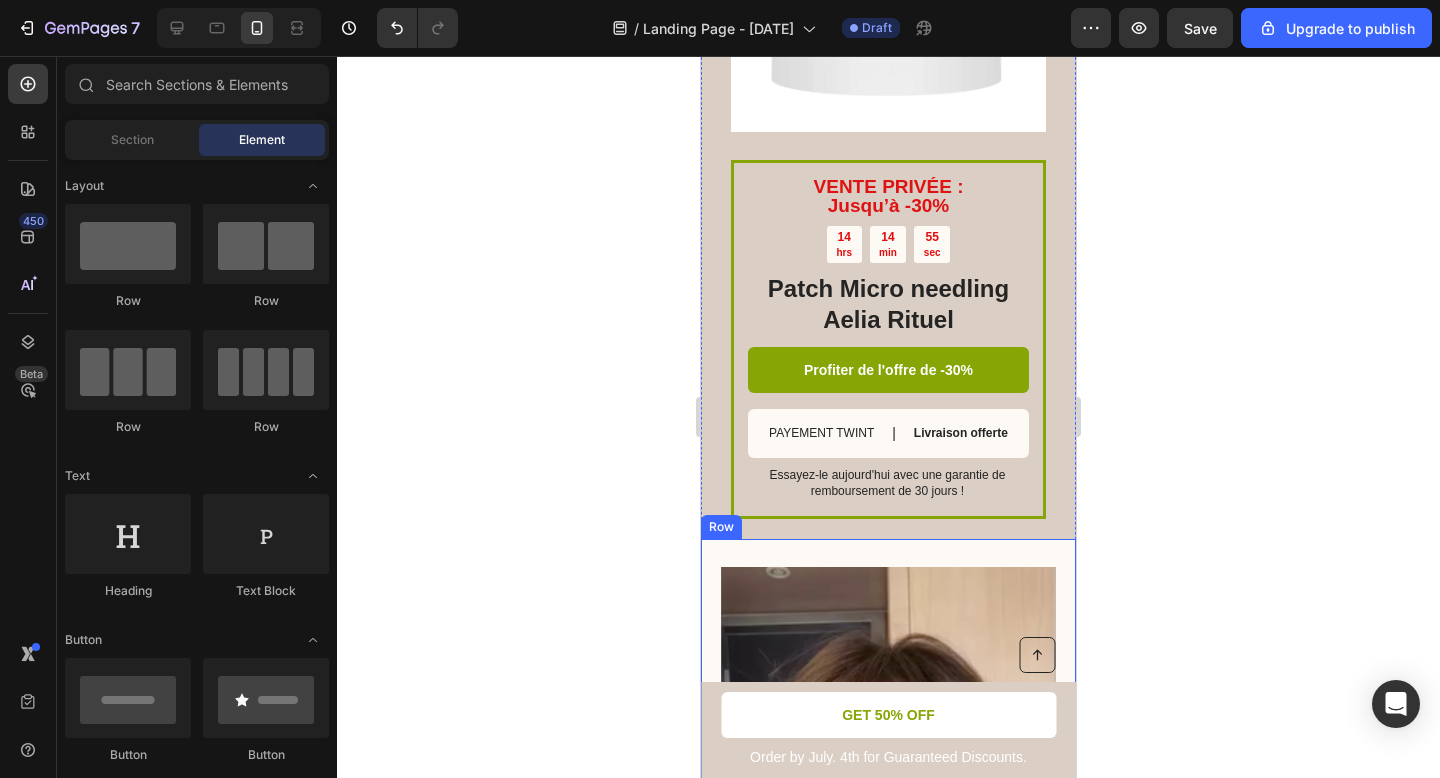 scroll, scrollTop: 2947, scrollLeft: 0, axis: vertical 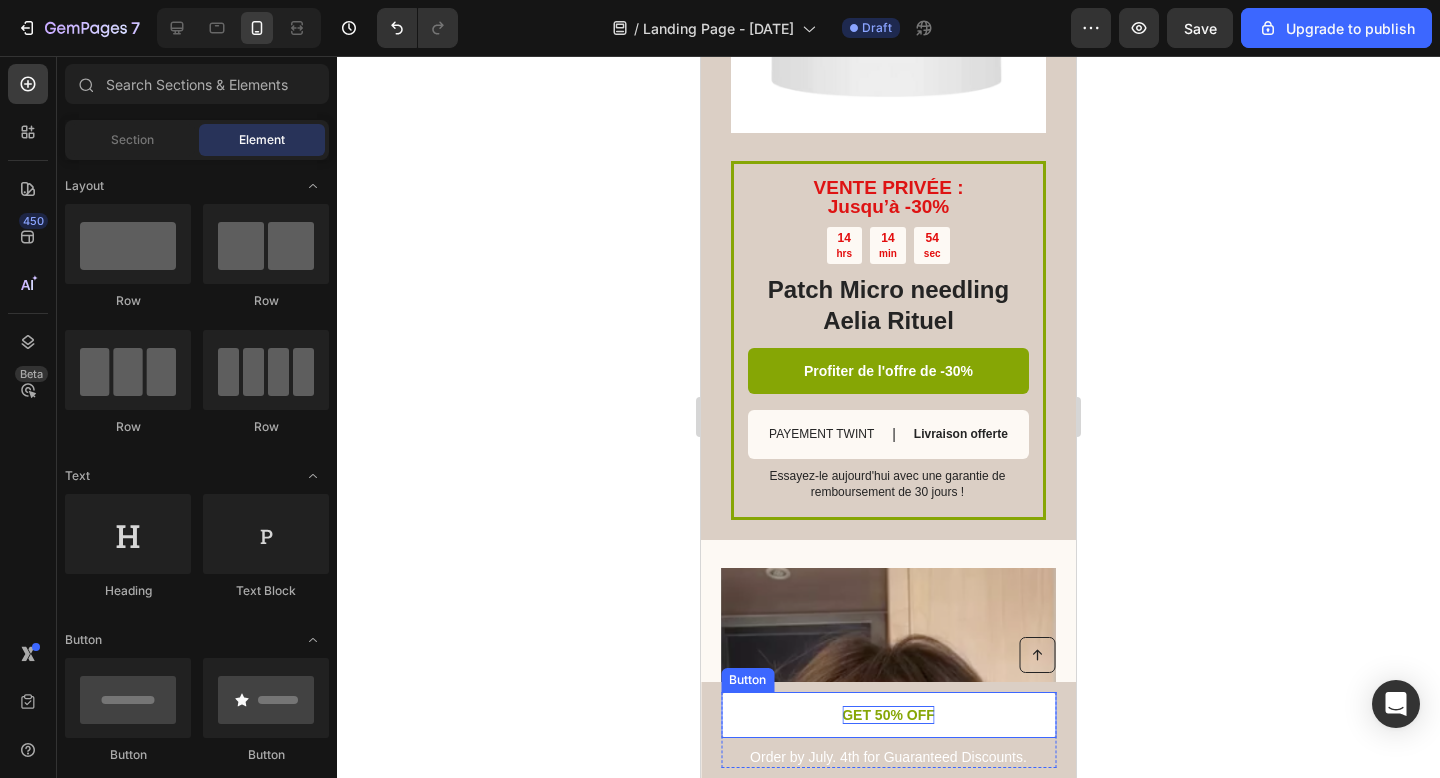 click on "GET 50% OFF" at bounding box center (888, 715) 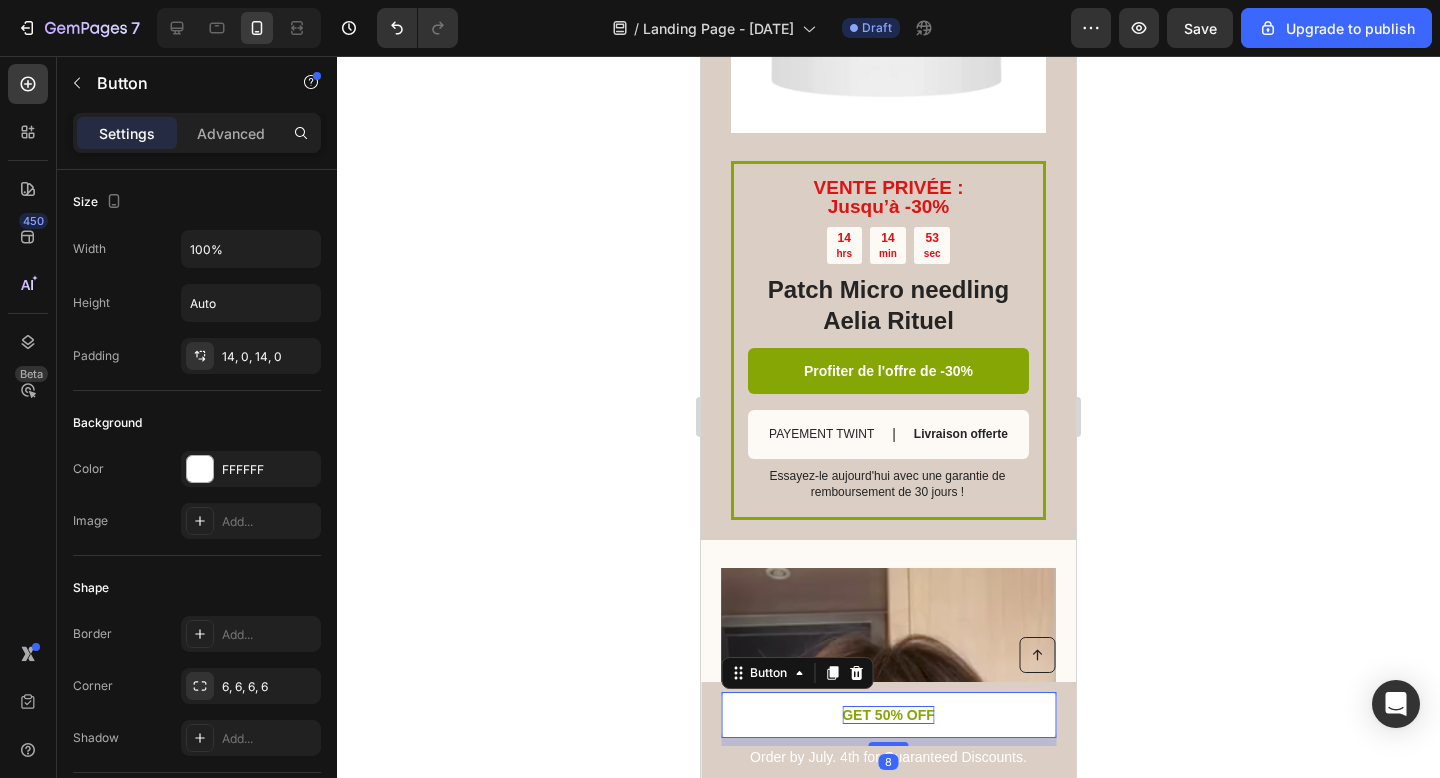 click on "GET 50% OFF" at bounding box center [888, 715] 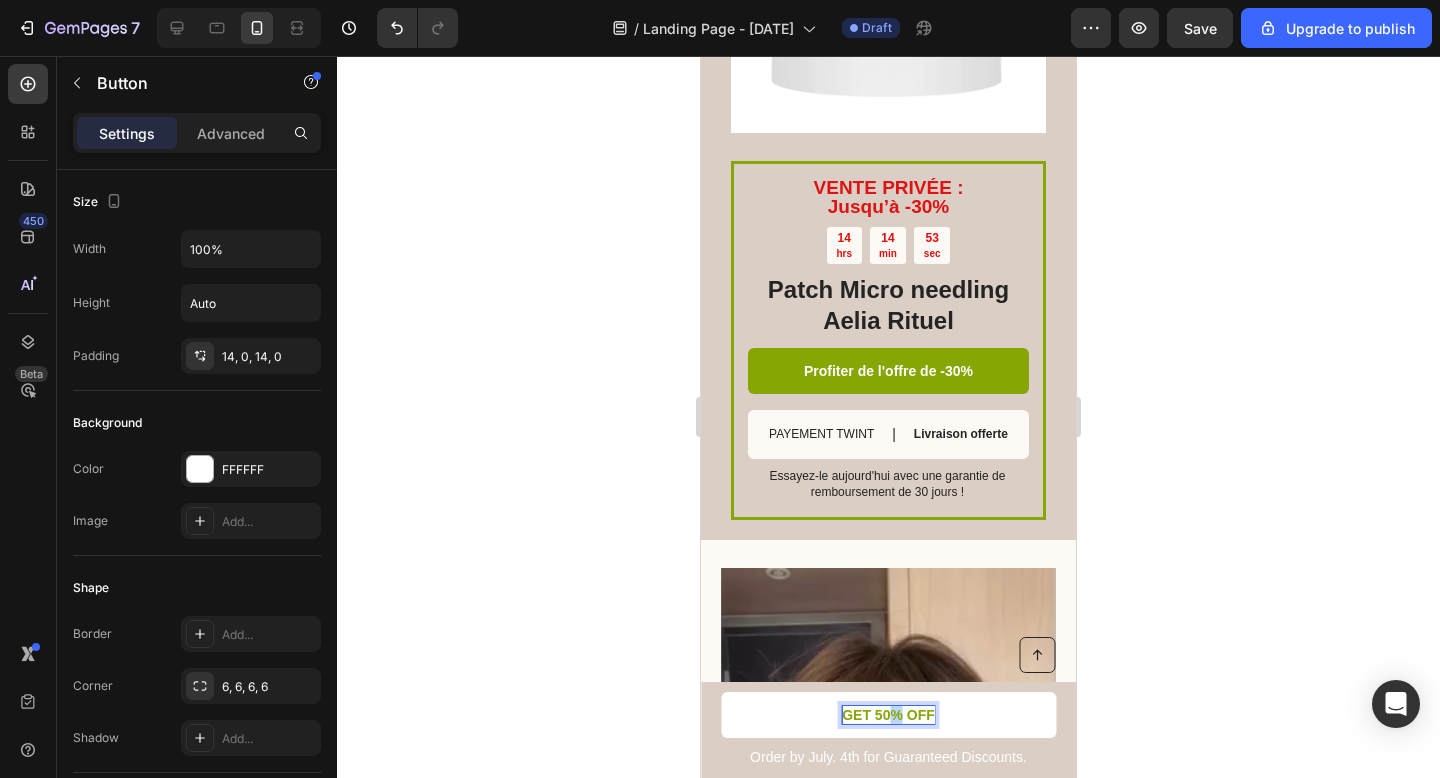 click on "GET 50% OFF" at bounding box center [888, 715] 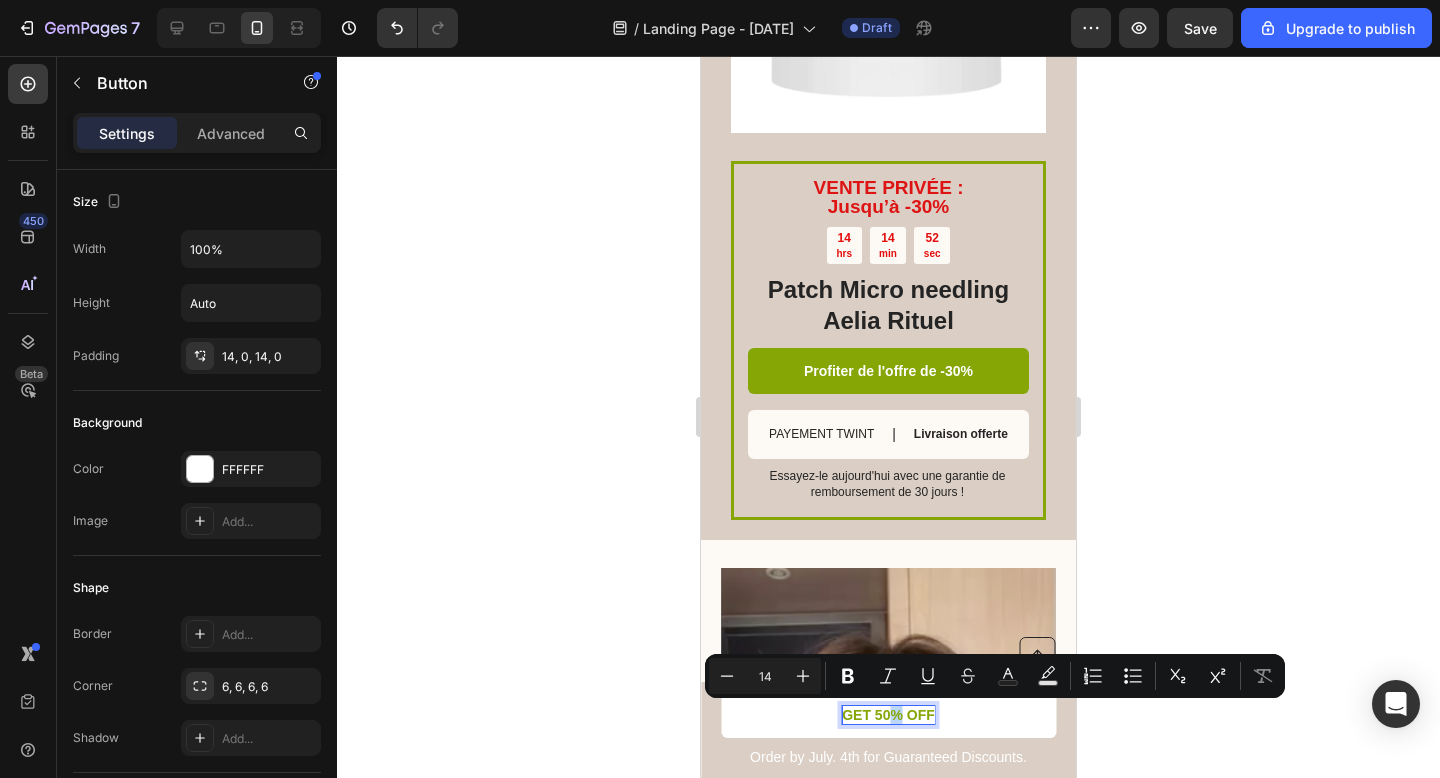 click on "GET 50% OFF" at bounding box center [888, 715] 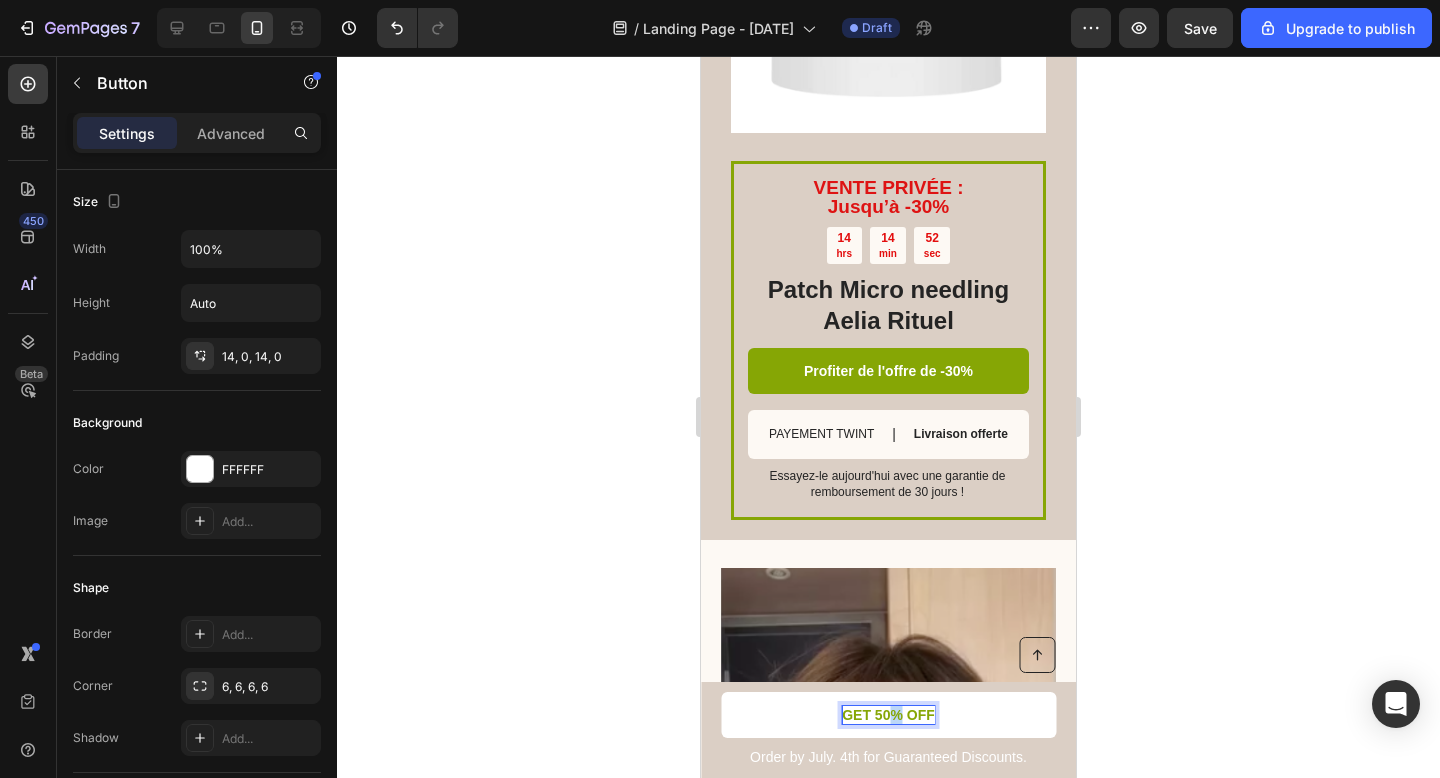 click on "GET 50% OFF" at bounding box center (888, 715) 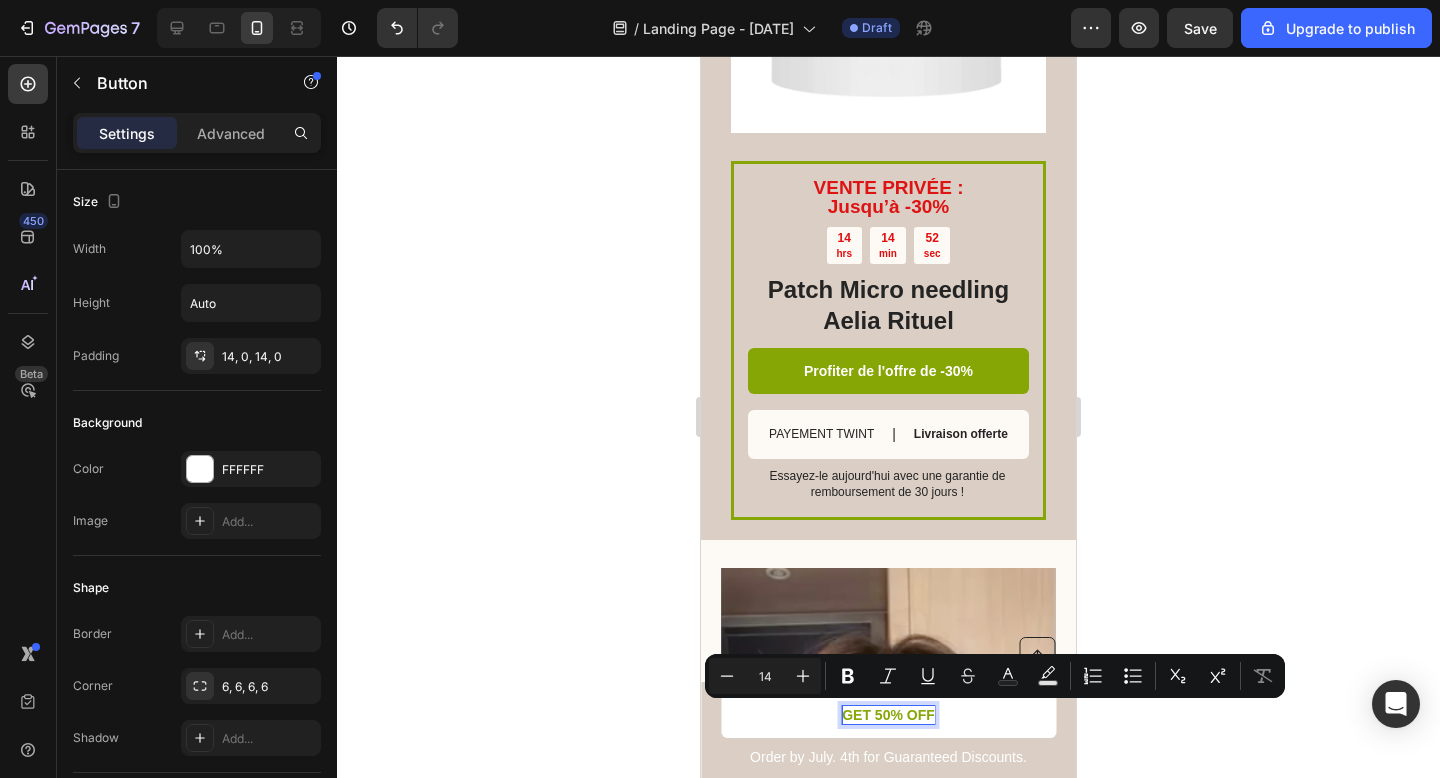 drag, startPoint x: 861, startPoint y: 714, endPoint x: 827, endPoint y: 719, distance: 34.36568 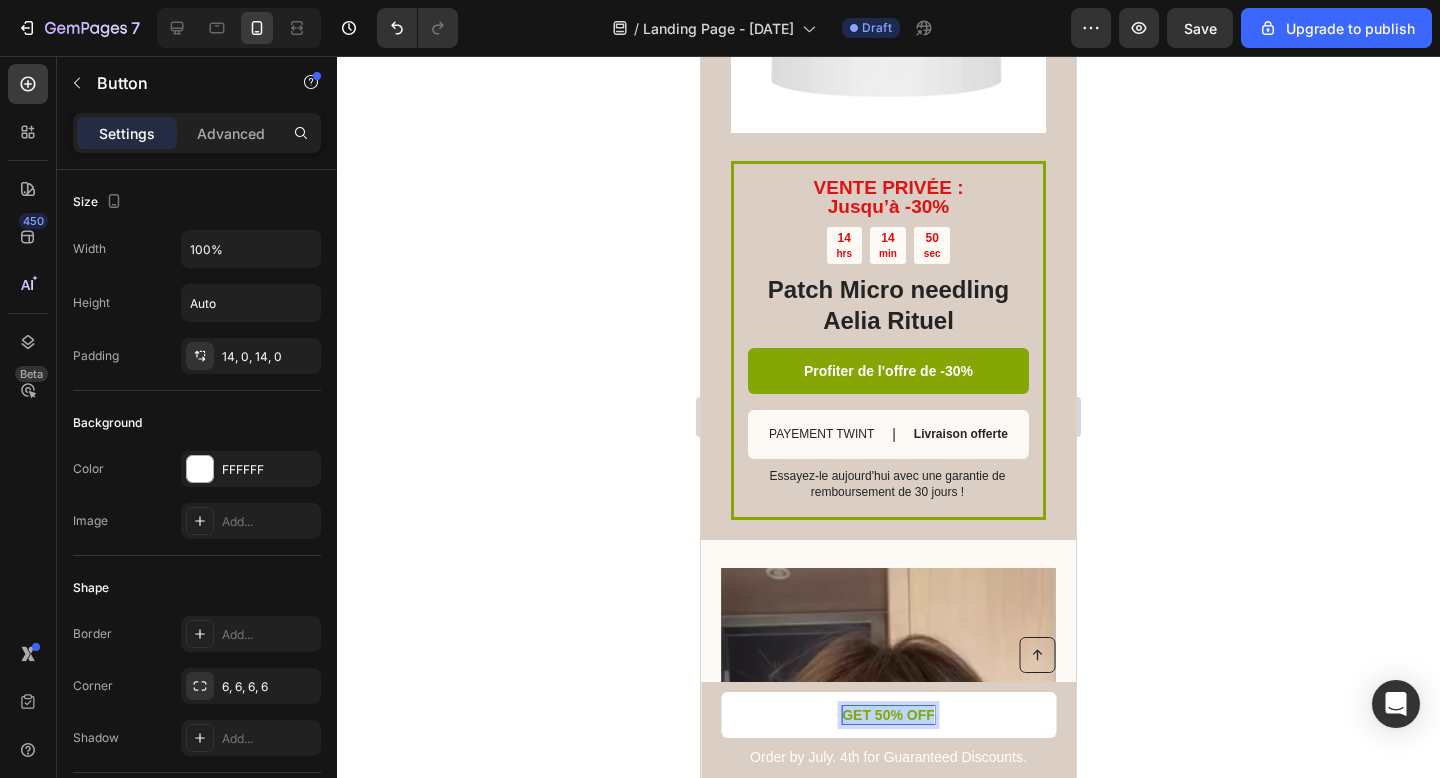 drag, startPoint x: 838, startPoint y: 715, endPoint x: 954, endPoint y: 719, distance: 116.06895 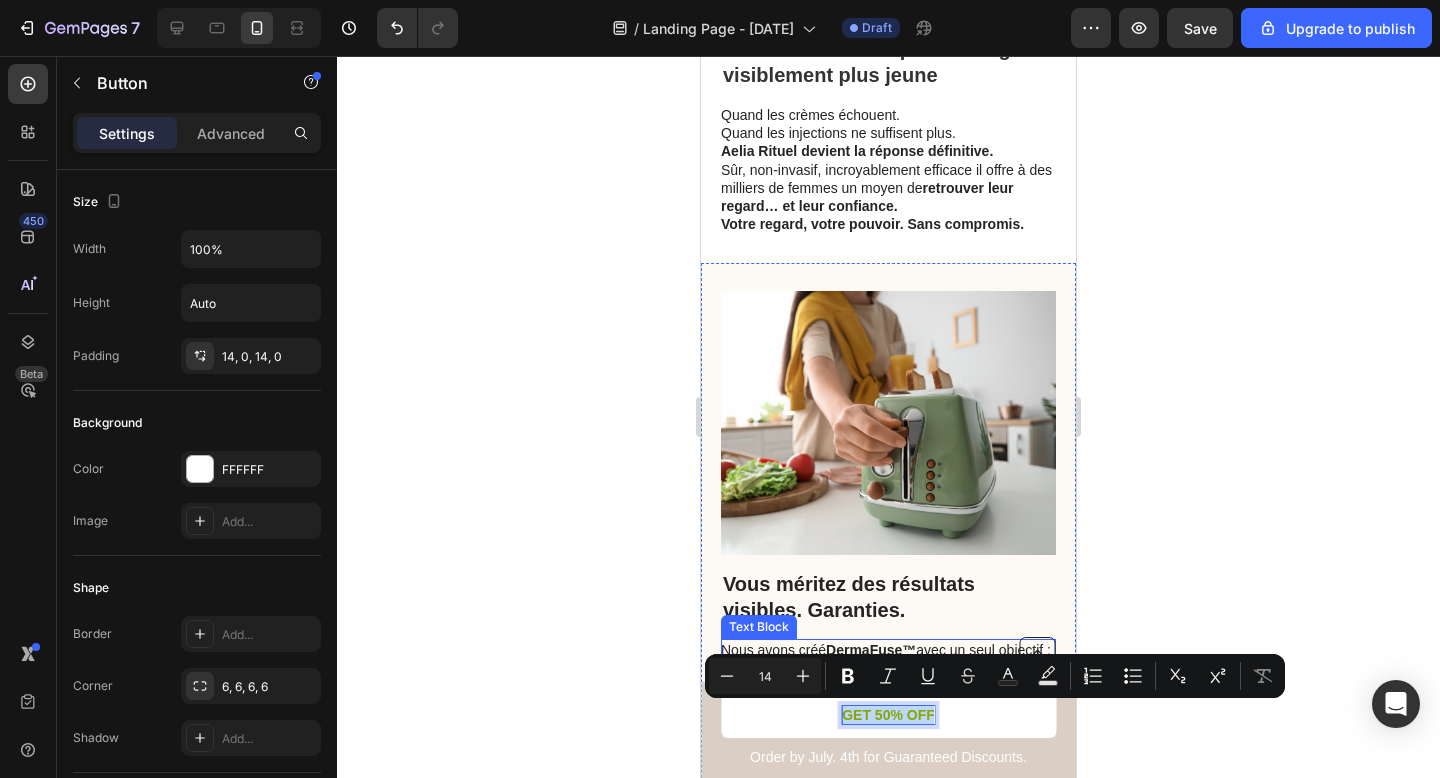 scroll, scrollTop: 4549, scrollLeft: 0, axis: vertical 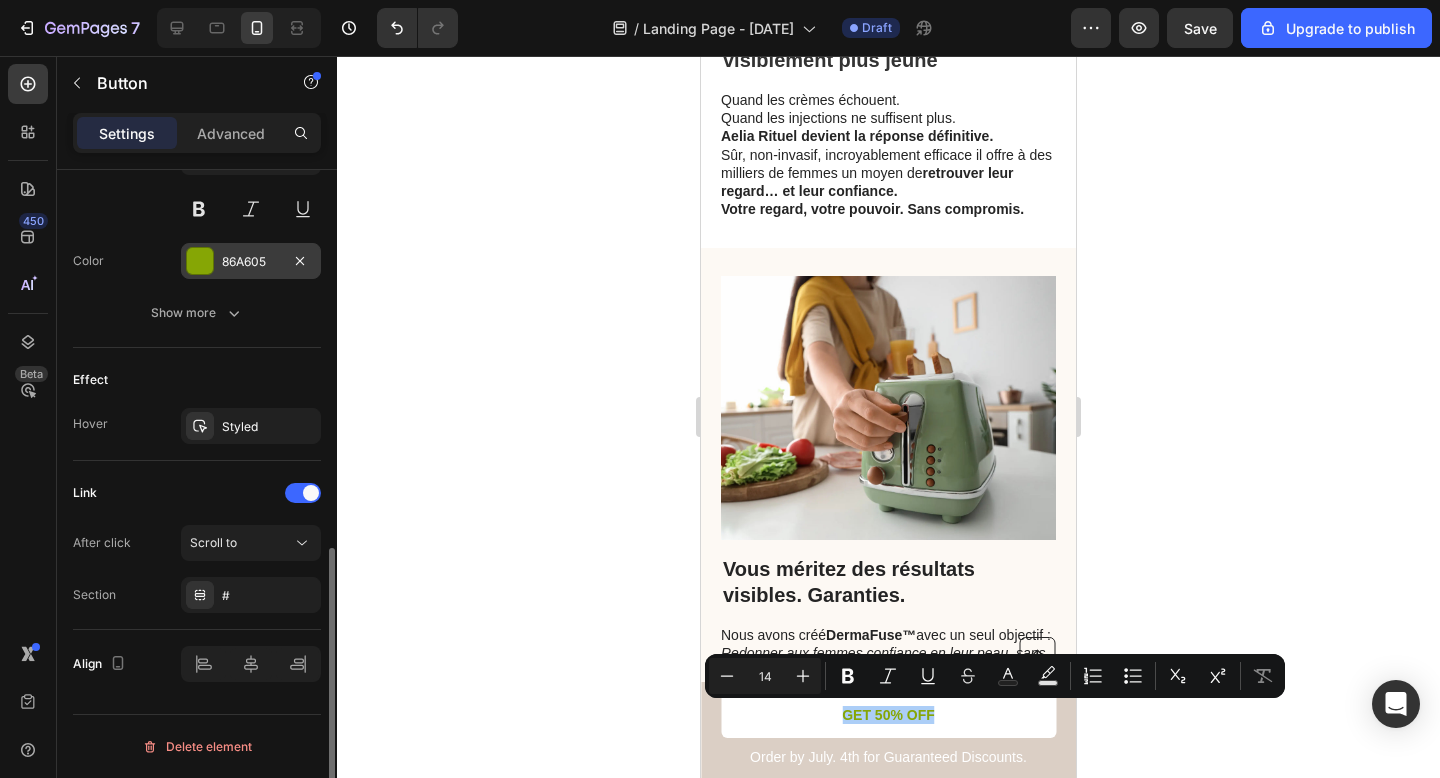 click on "86A605" at bounding box center [251, 262] 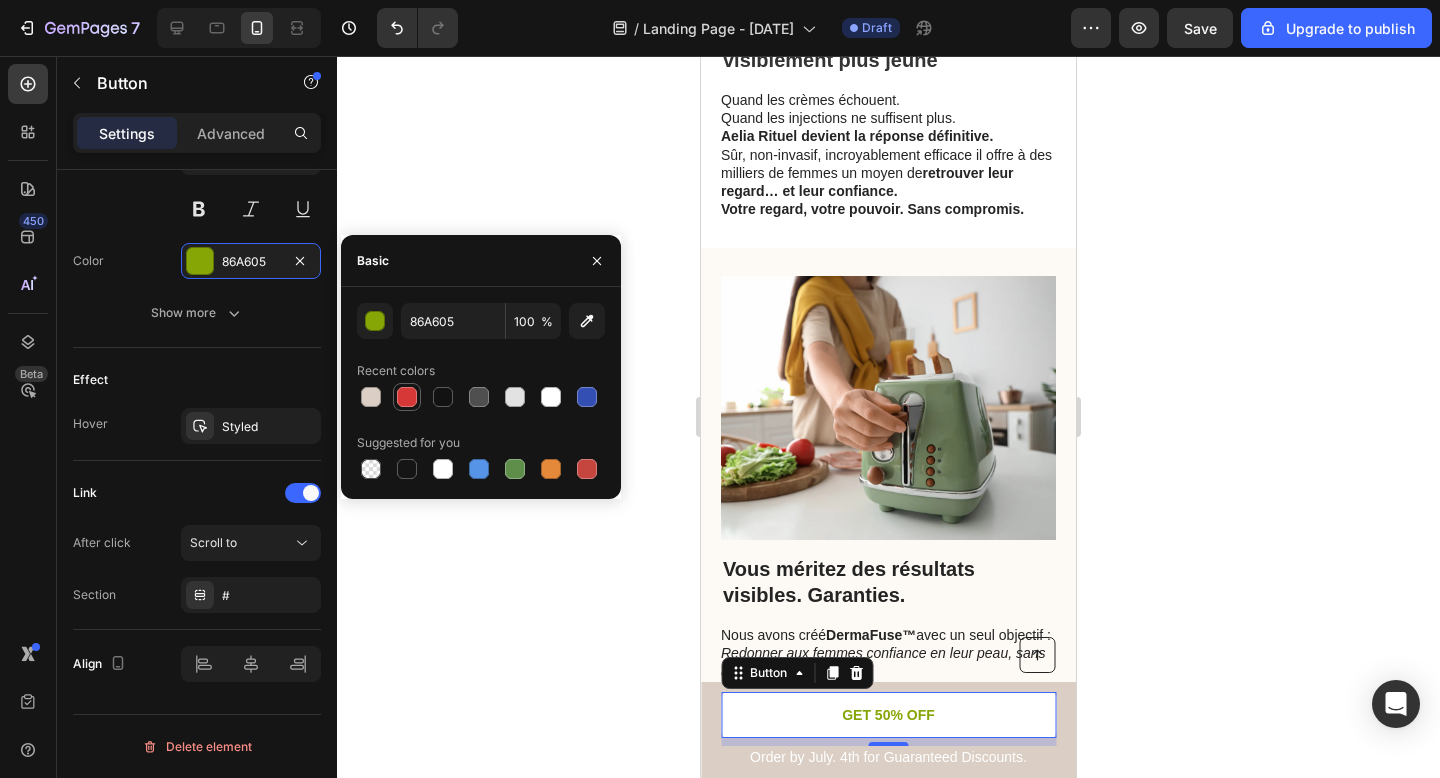 click at bounding box center (407, 397) 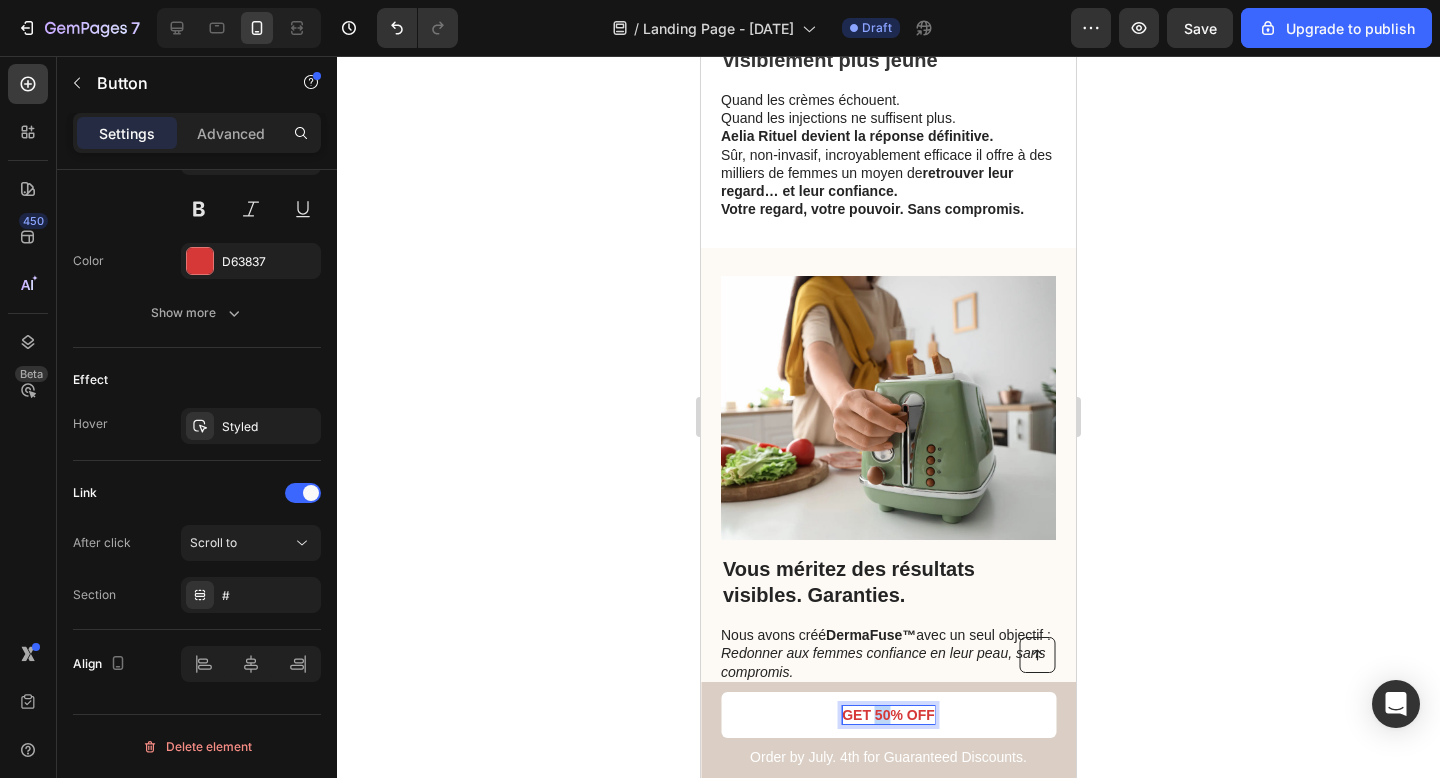 click on "GET 50% OFF" at bounding box center (888, 715) 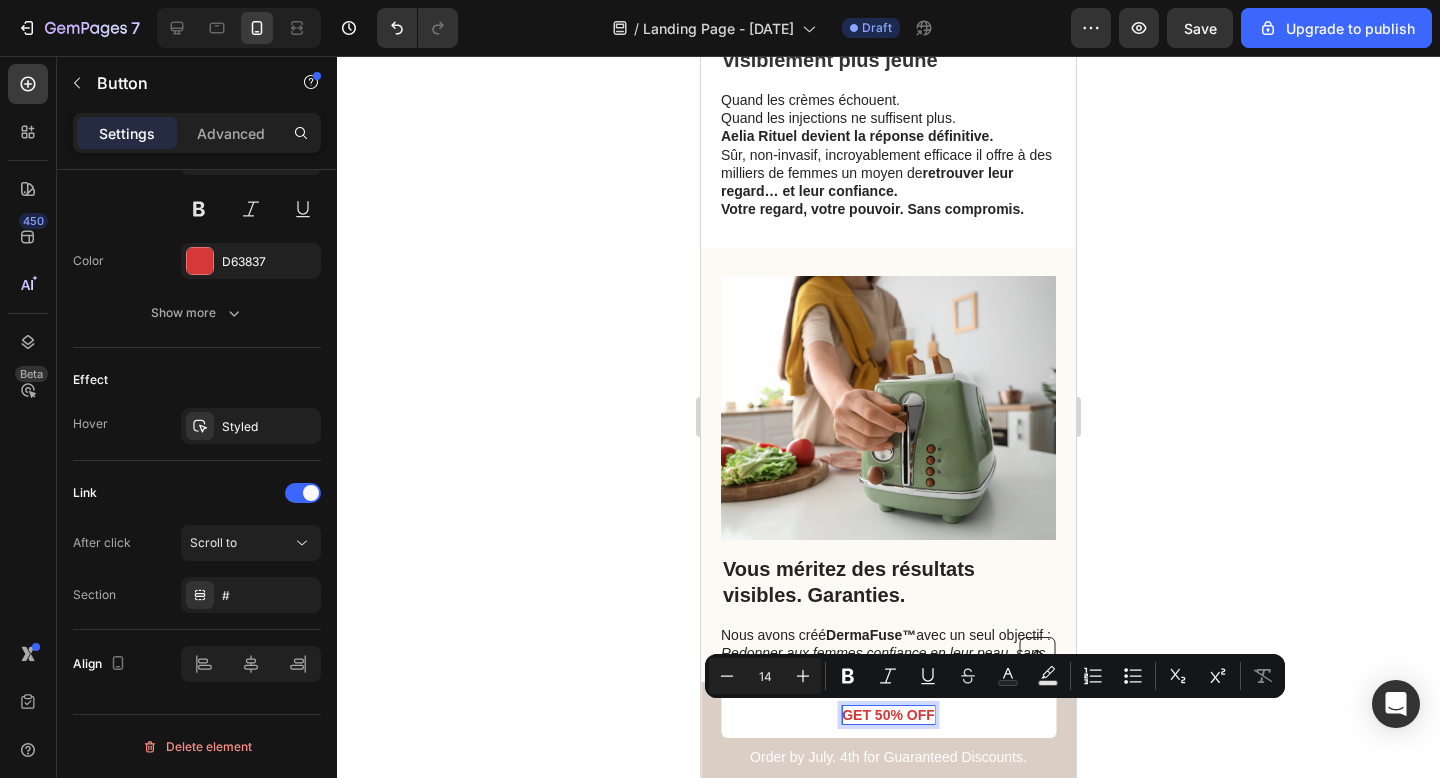 click on "GET 50% OFF" at bounding box center (888, 715) 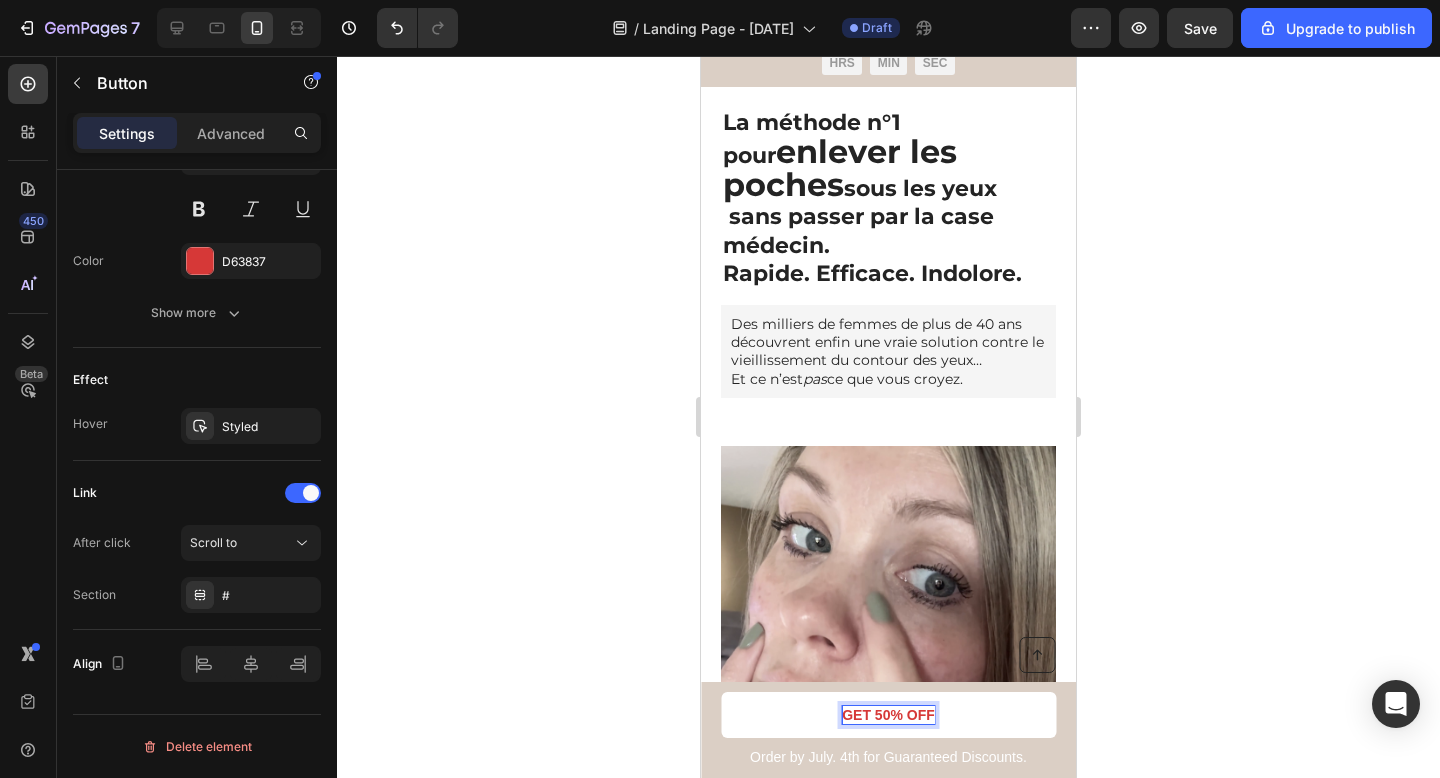 scroll, scrollTop: 0, scrollLeft: 0, axis: both 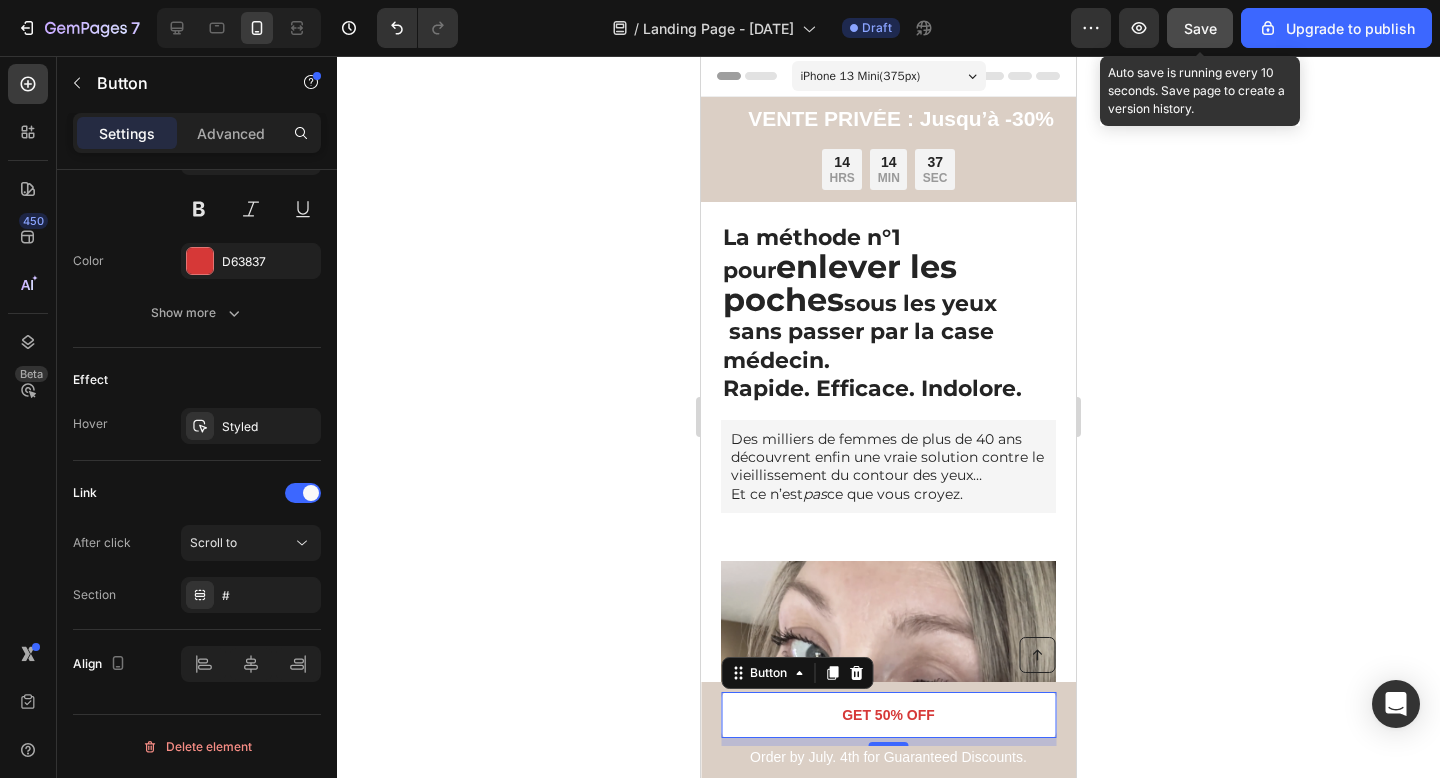 click on "Save" 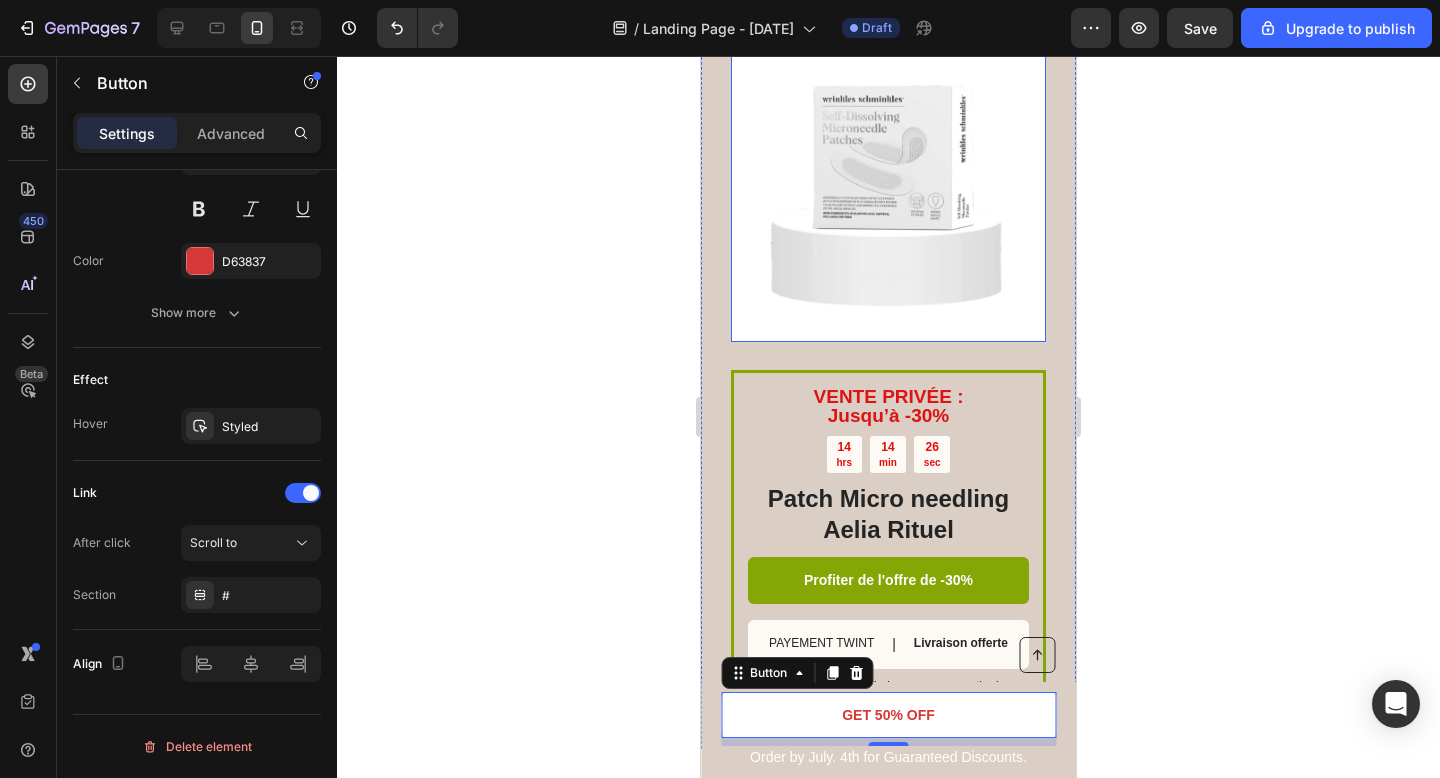 scroll, scrollTop: 2952, scrollLeft: 0, axis: vertical 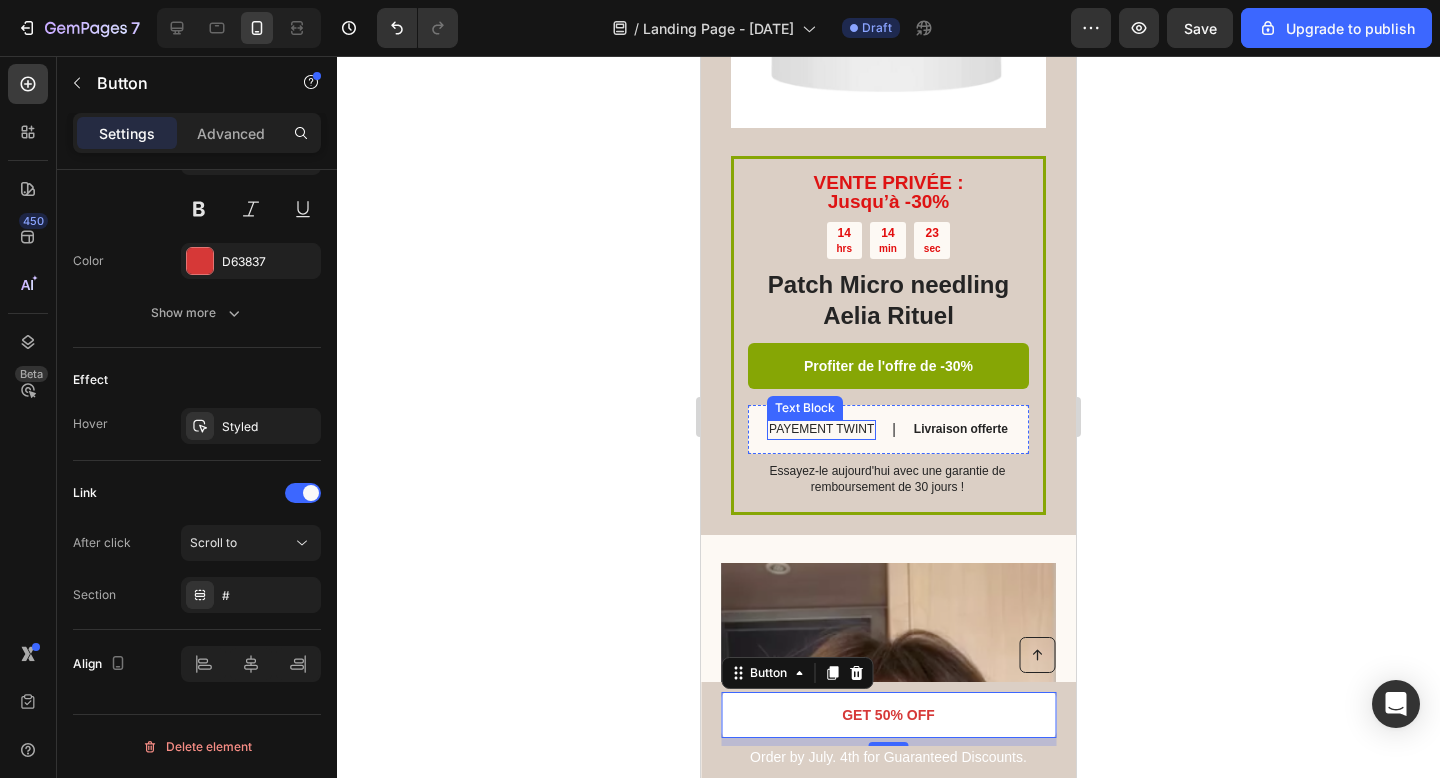 click on "PAYEMENT TWINT" at bounding box center (821, 430) 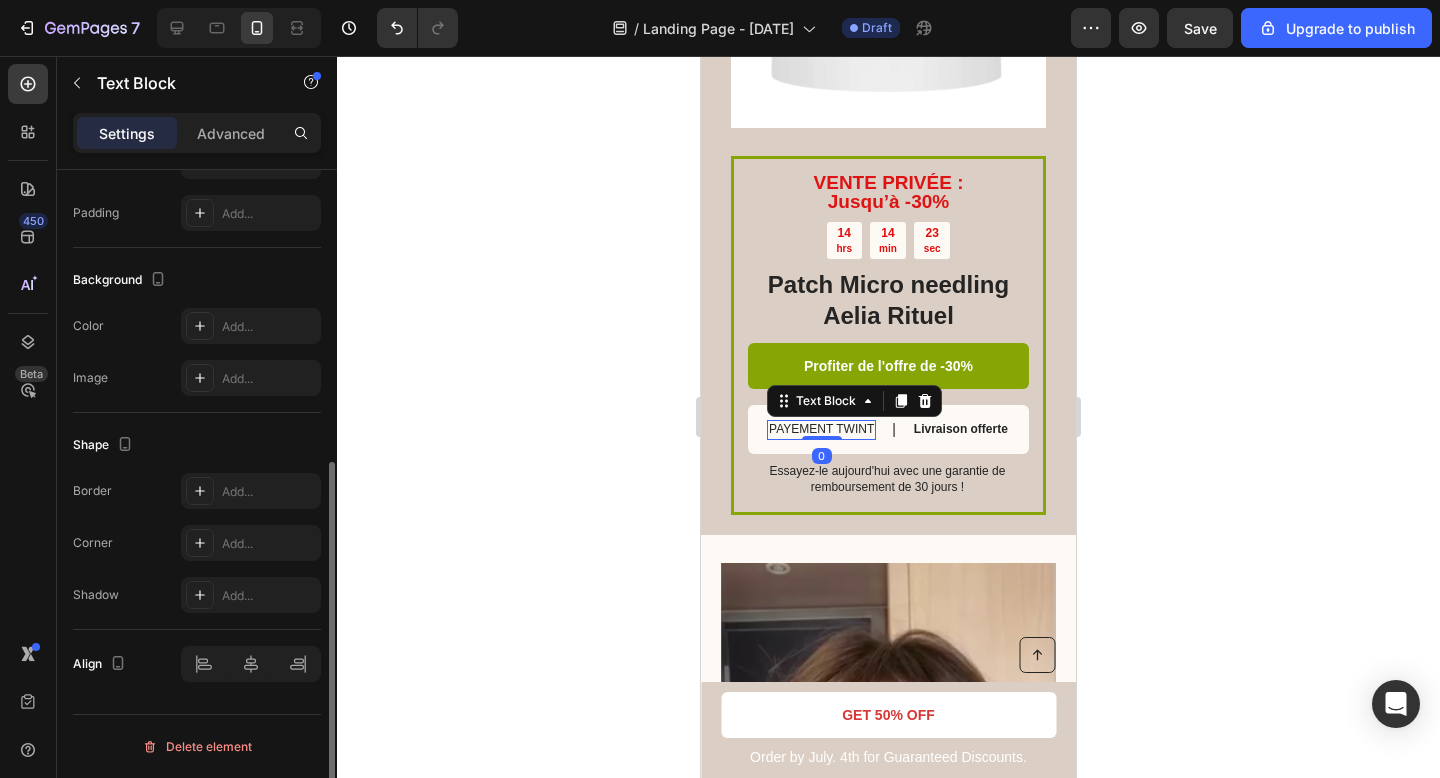 scroll, scrollTop: 0, scrollLeft: 0, axis: both 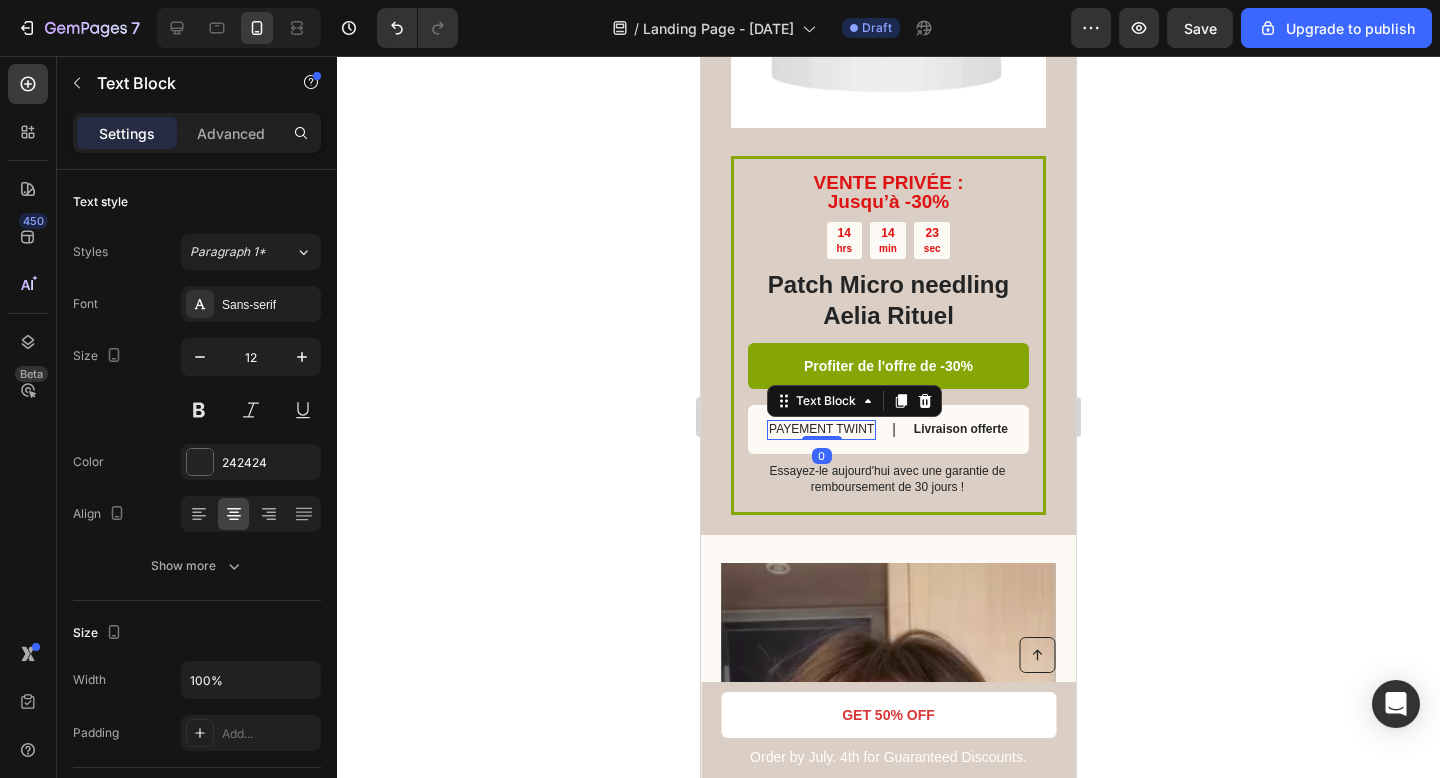 click on "PAYEMENT TWINT" at bounding box center [821, 430] 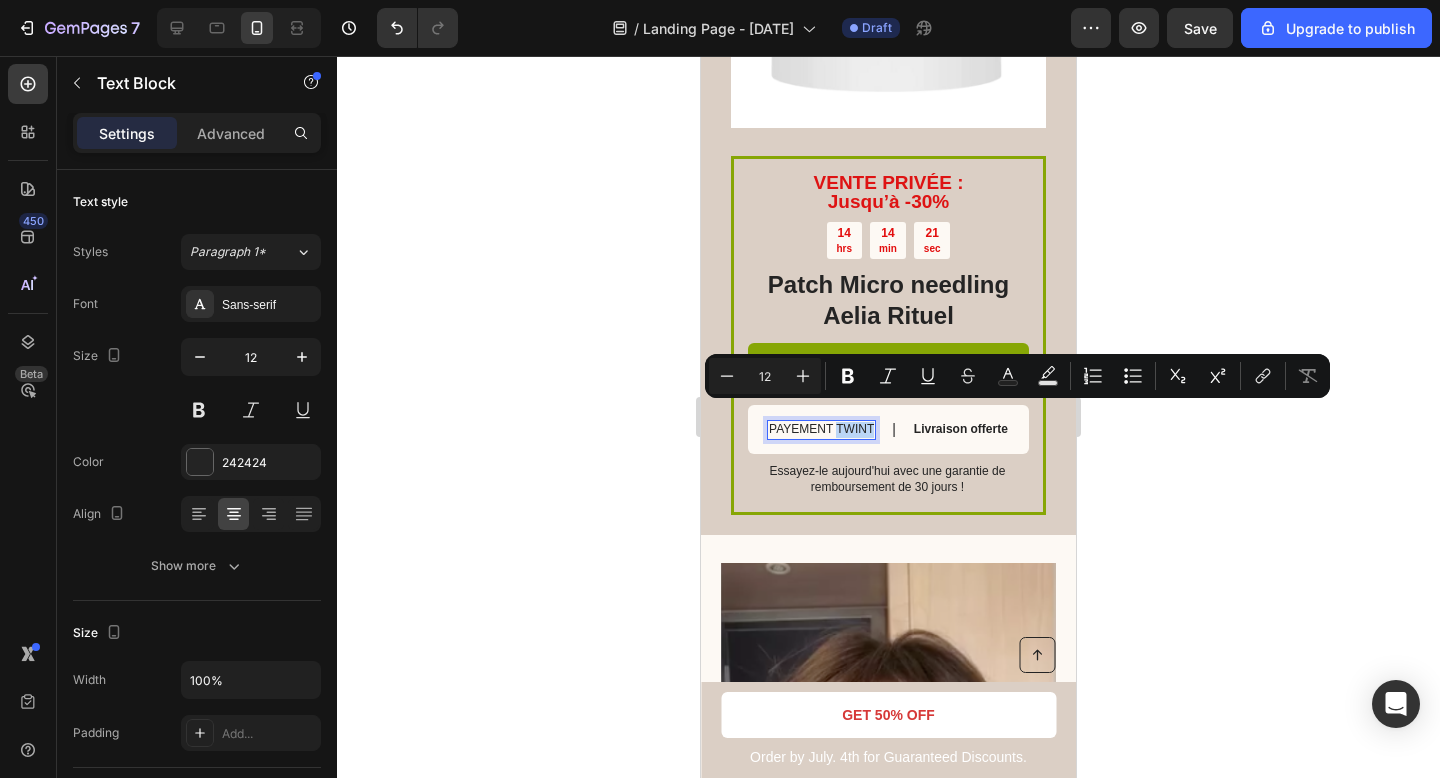 click on "PAYEMENT TWINT" at bounding box center [821, 430] 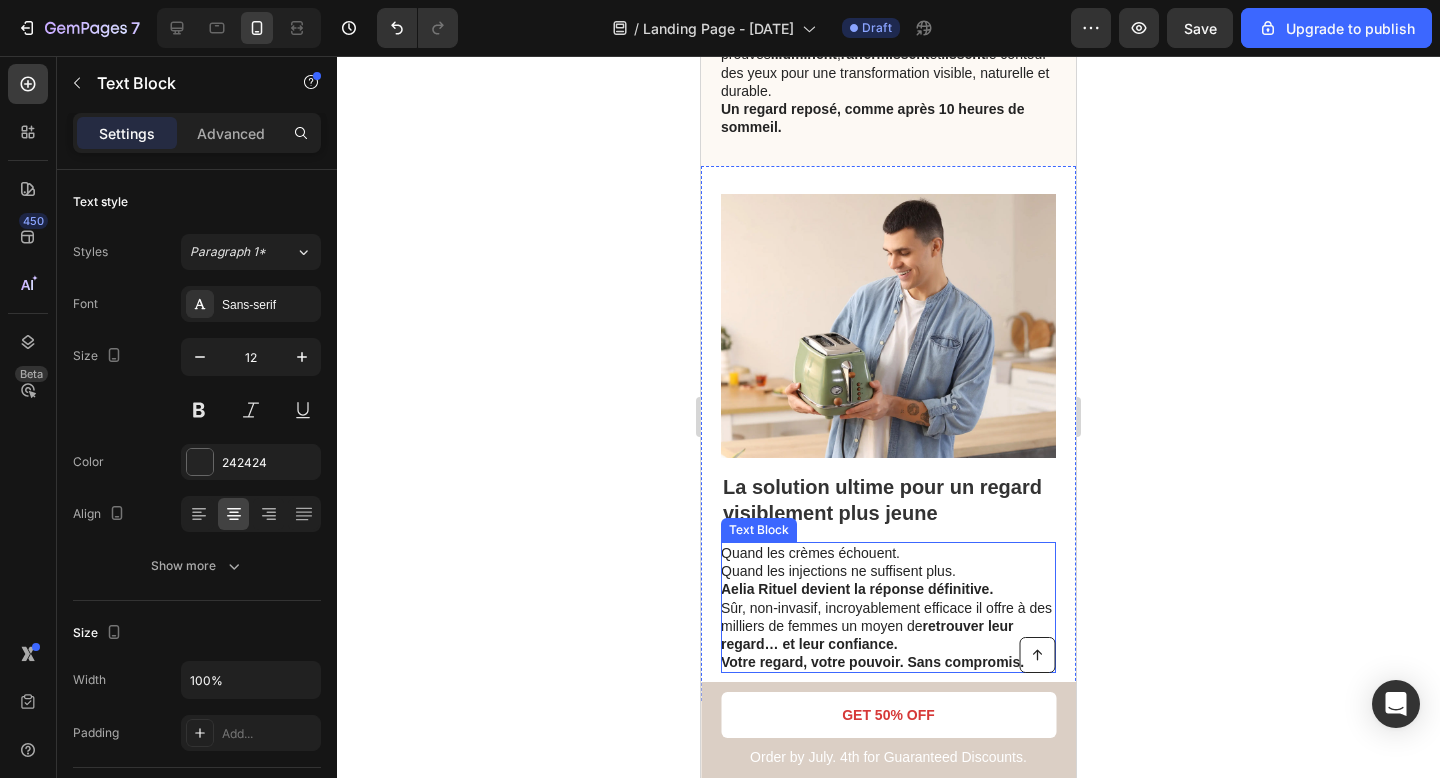 scroll, scrollTop: 4032, scrollLeft: 0, axis: vertical 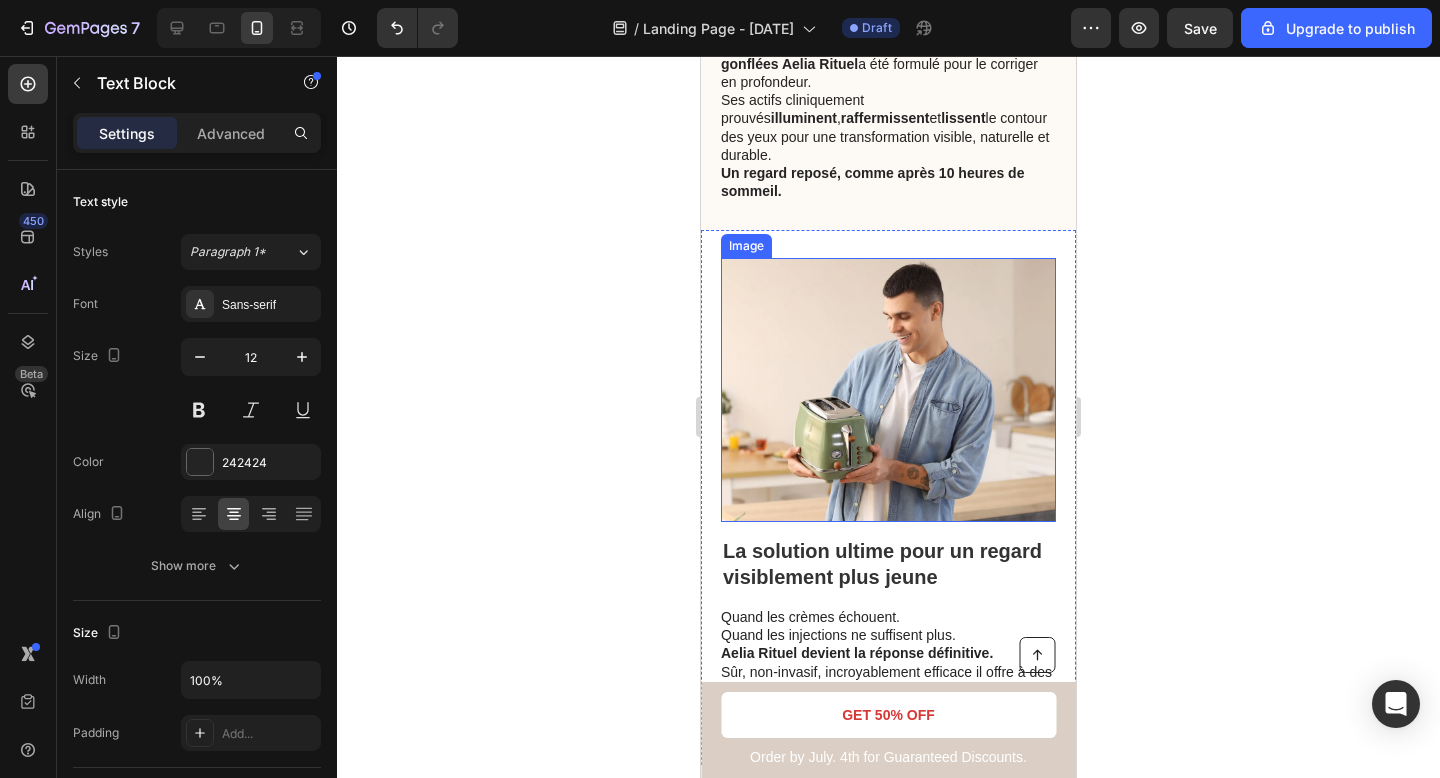 click at bounding box center [888, 390] 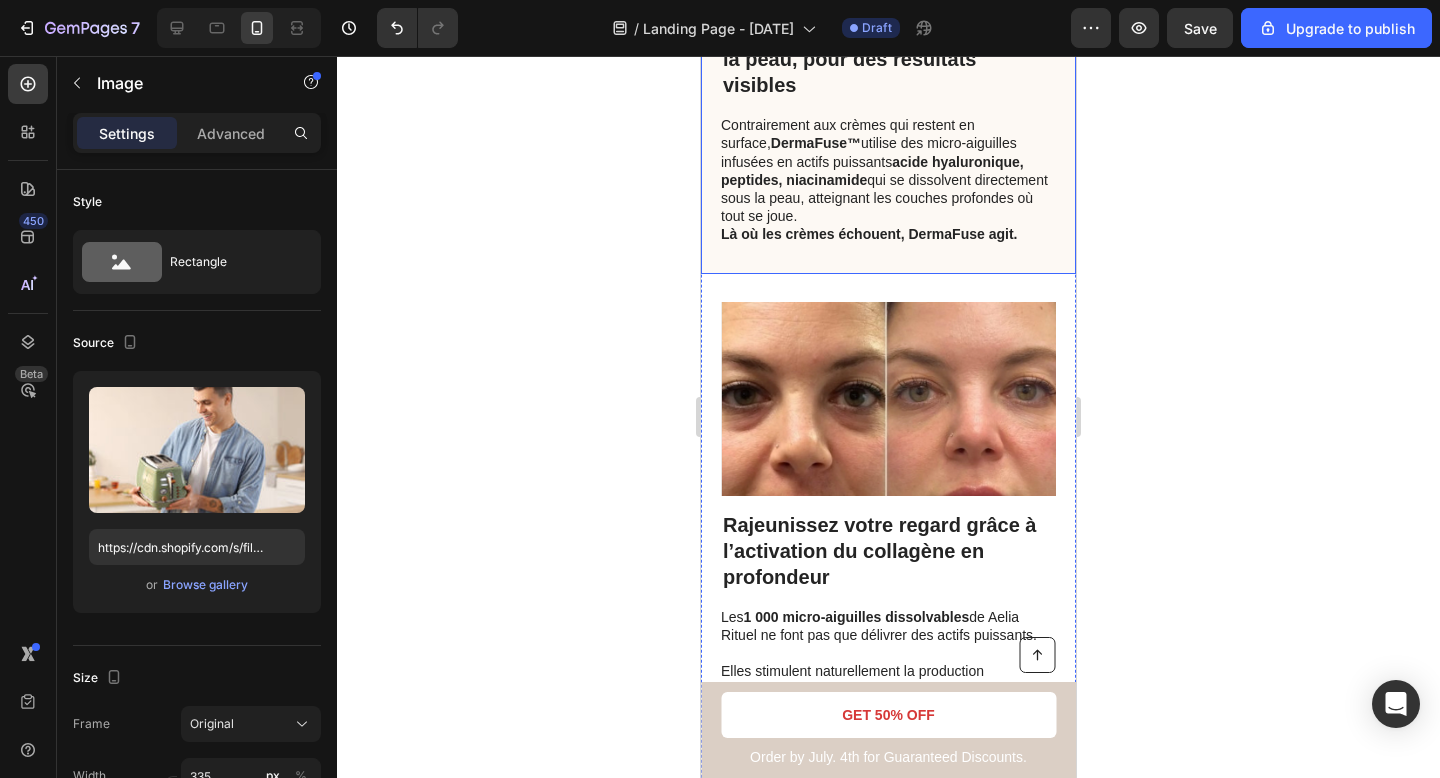 scroll, scrollTop: 1632, scrollLeft: 0, axis: vertical 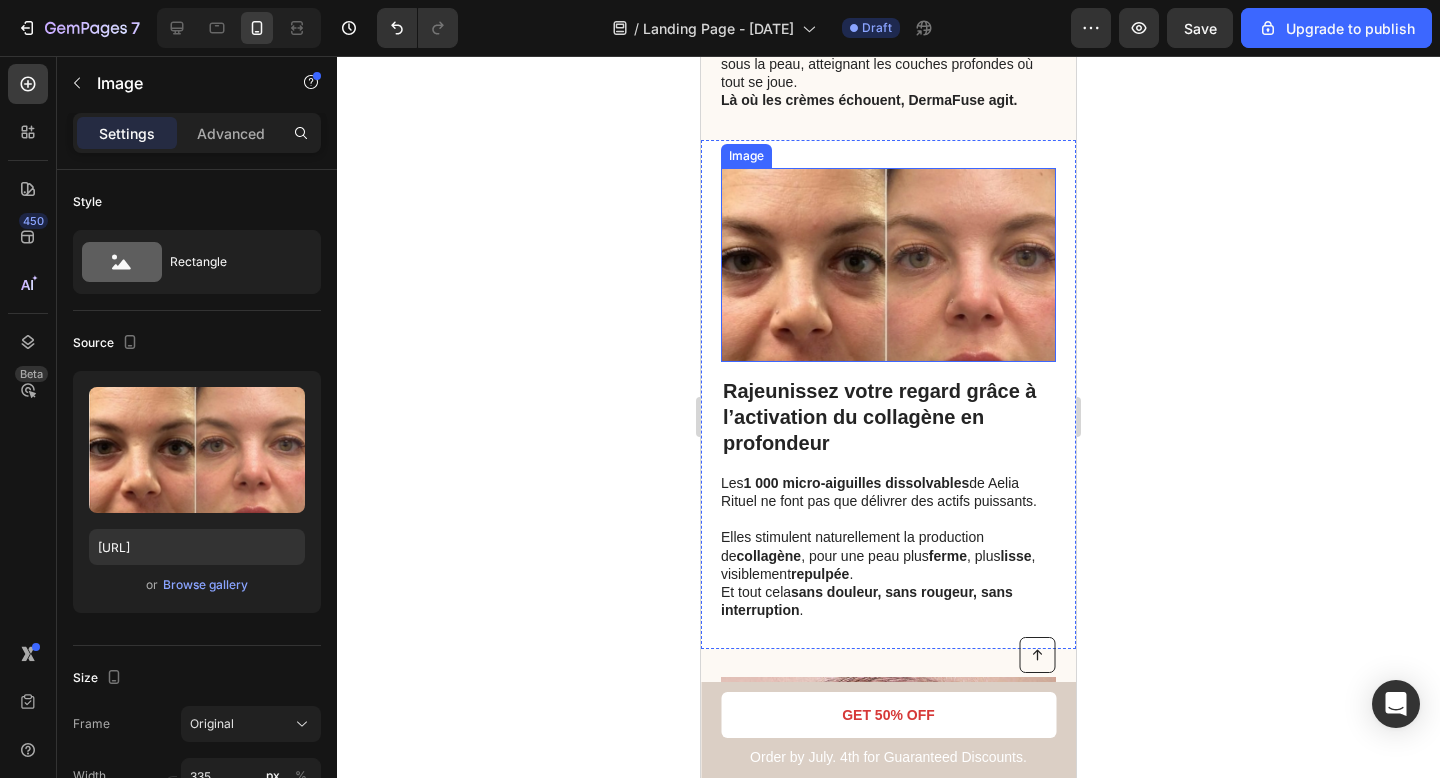 click at bounding box center (888, 265) 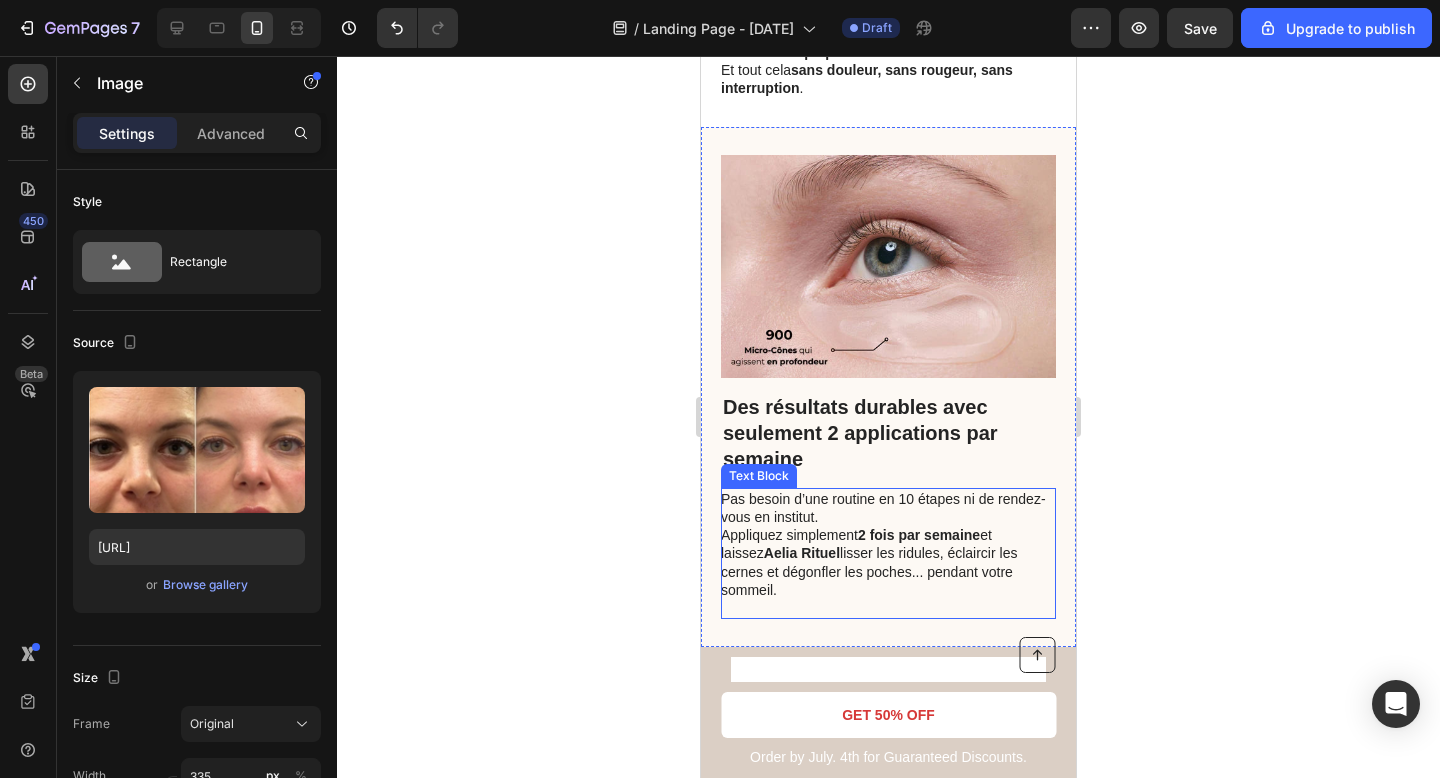 scroll, scrollTop: 2058, scrollLeft: 0, axis: vertical 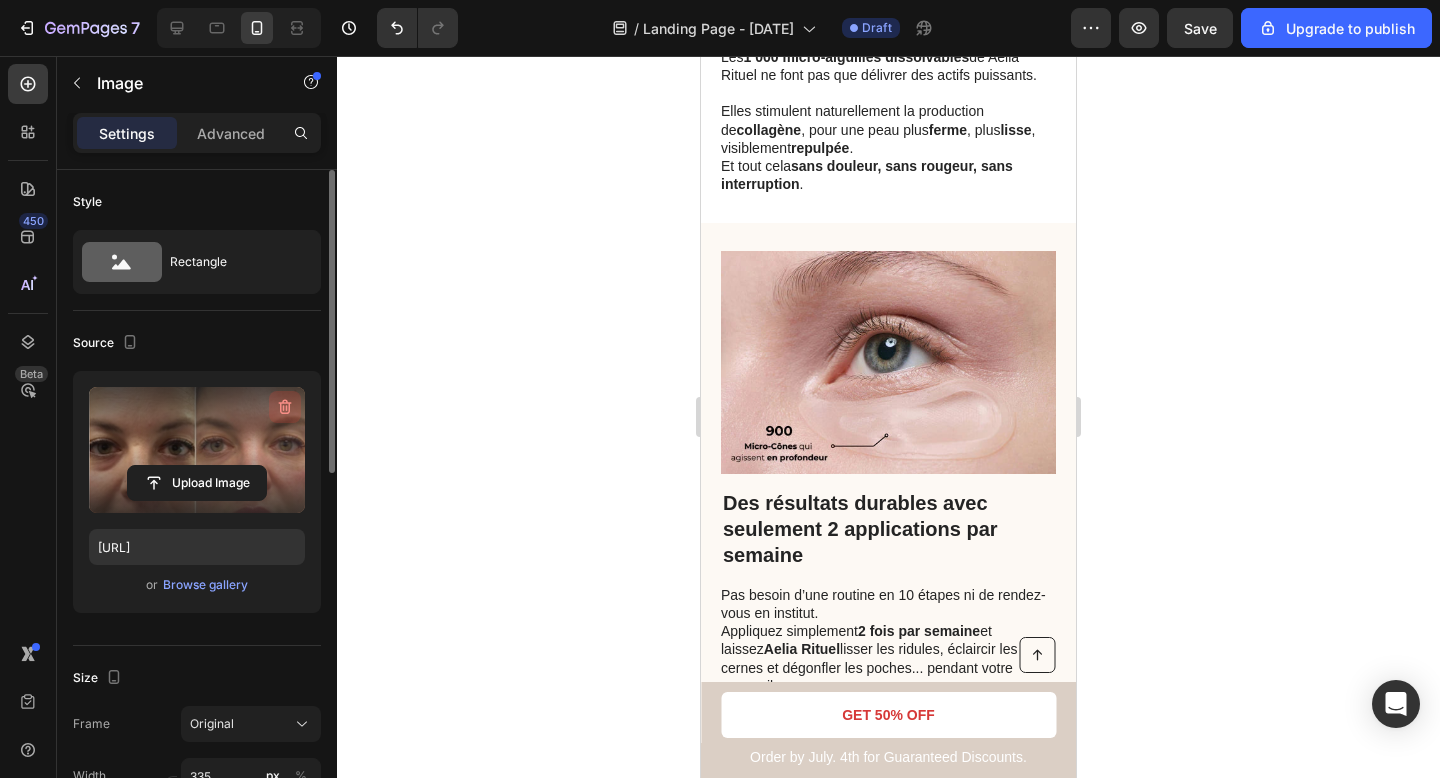 click 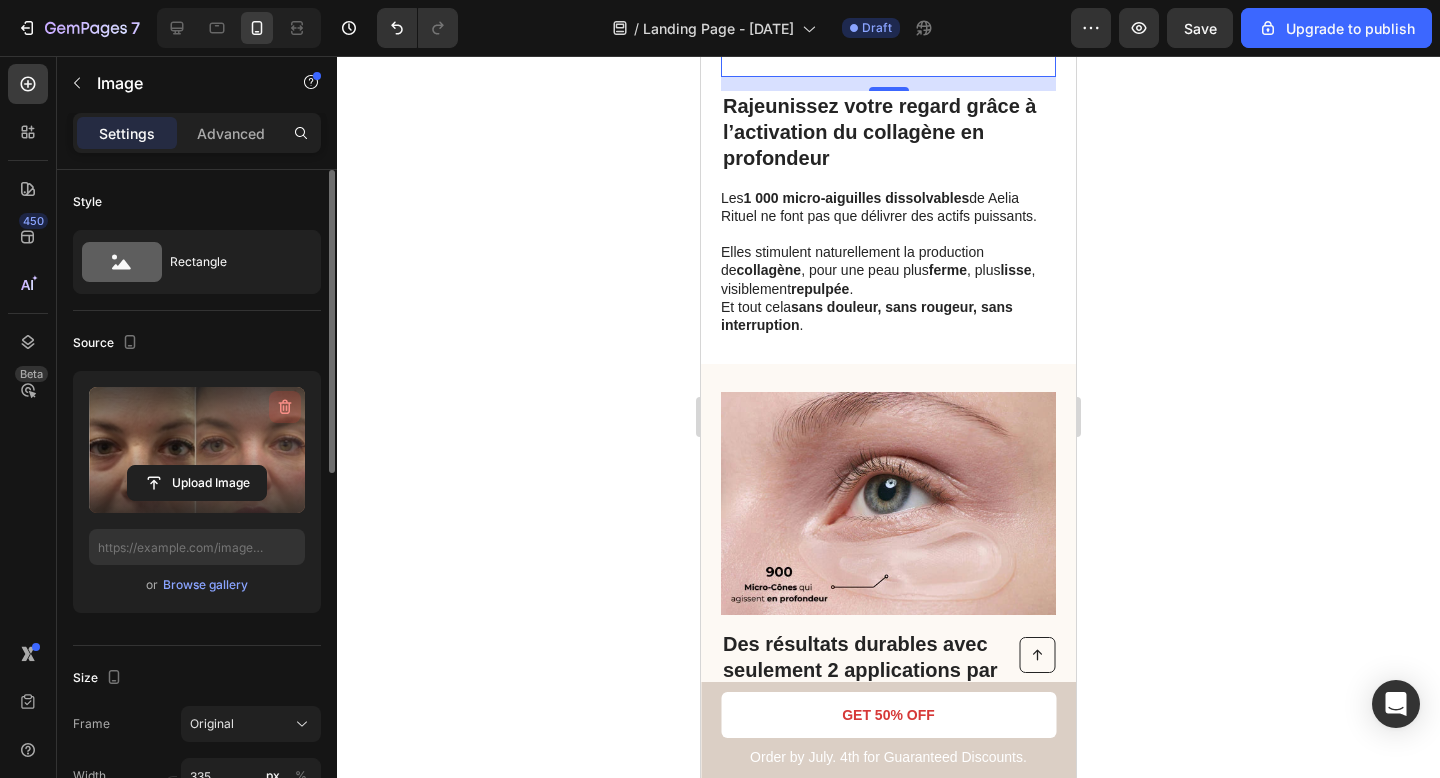 scroll, scrollTop: 2193, scrollLeft: 0, axis: vertical 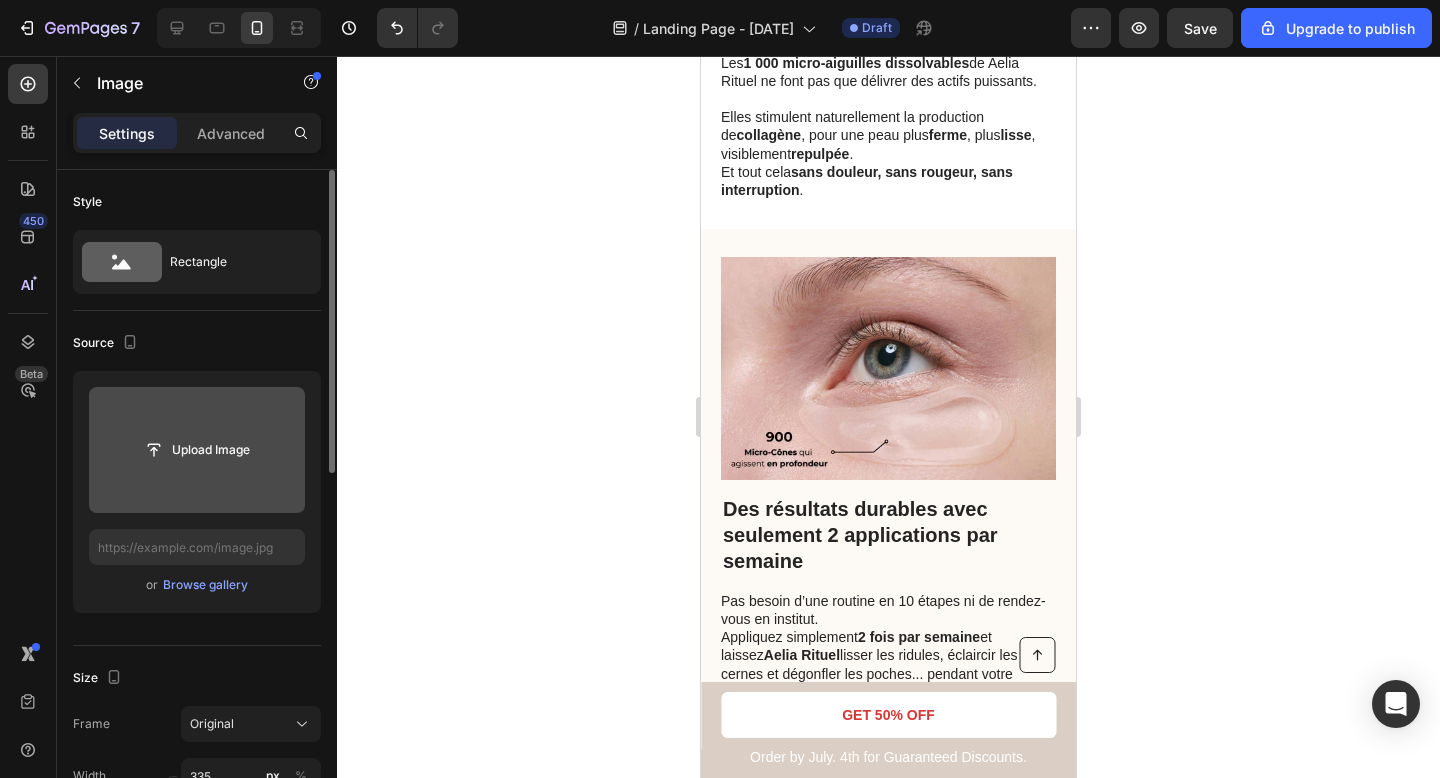 click 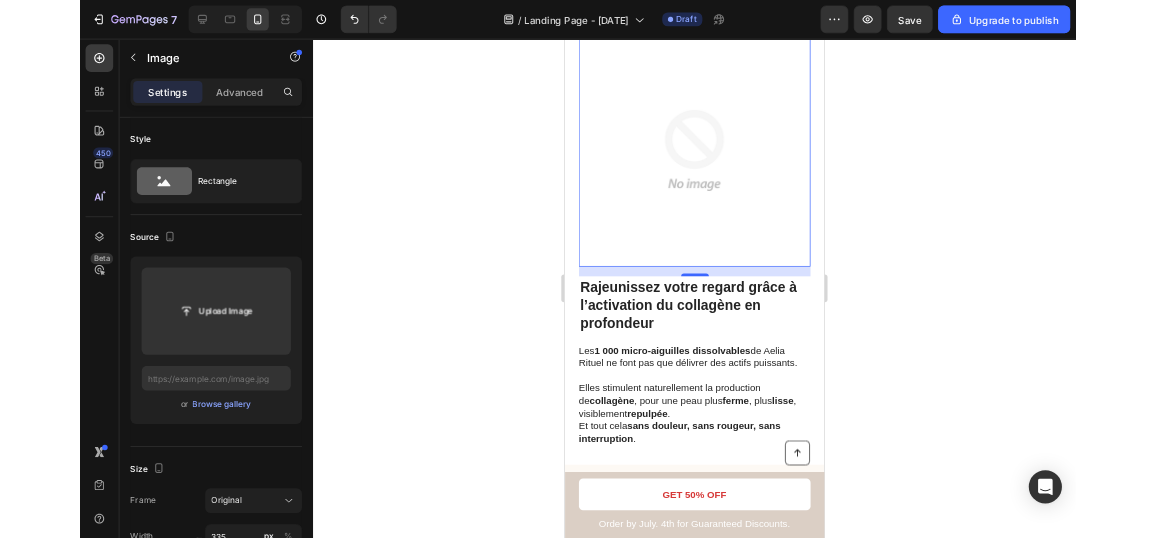 scroll, scrollTop: 1674, scrollLeft: 0, axis: vertical 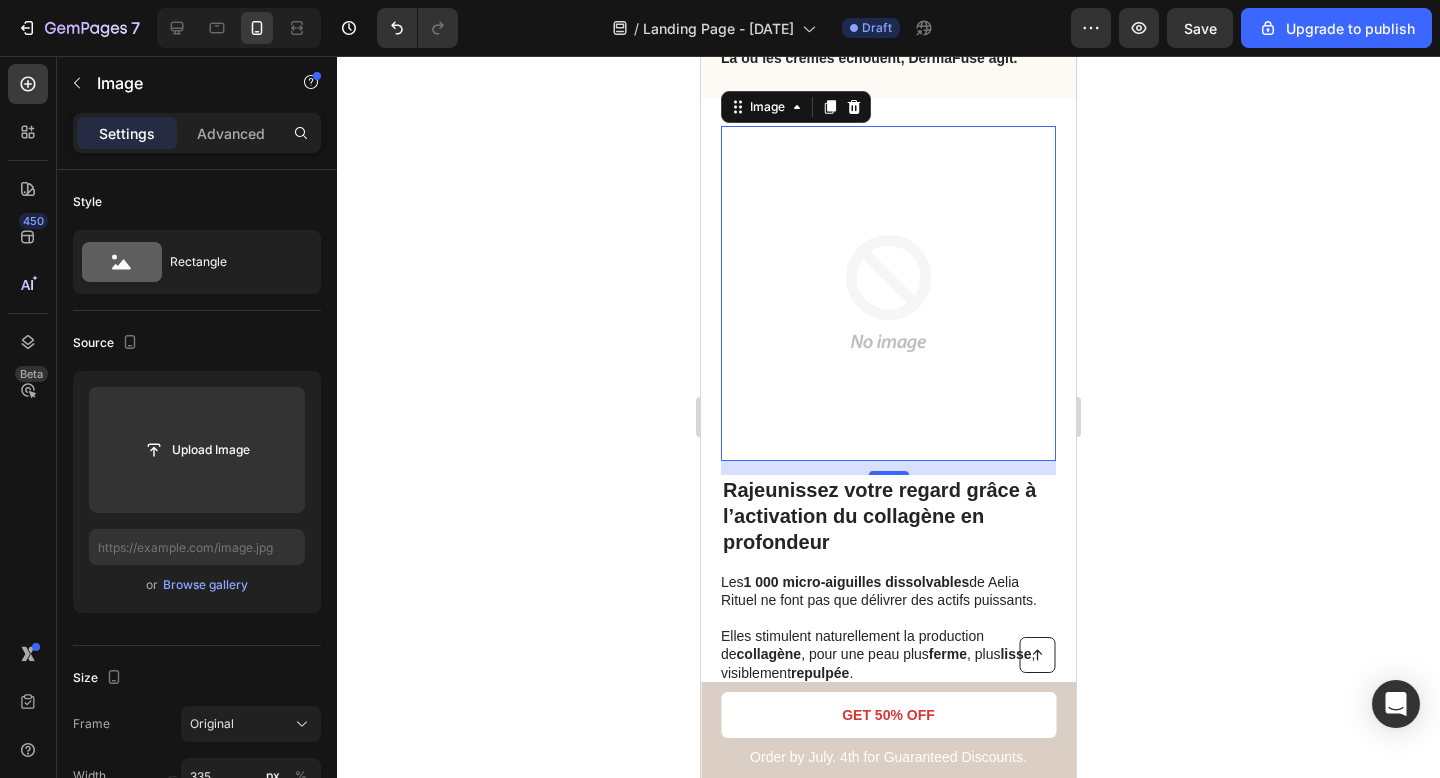 click at bounding box center (888, 293) 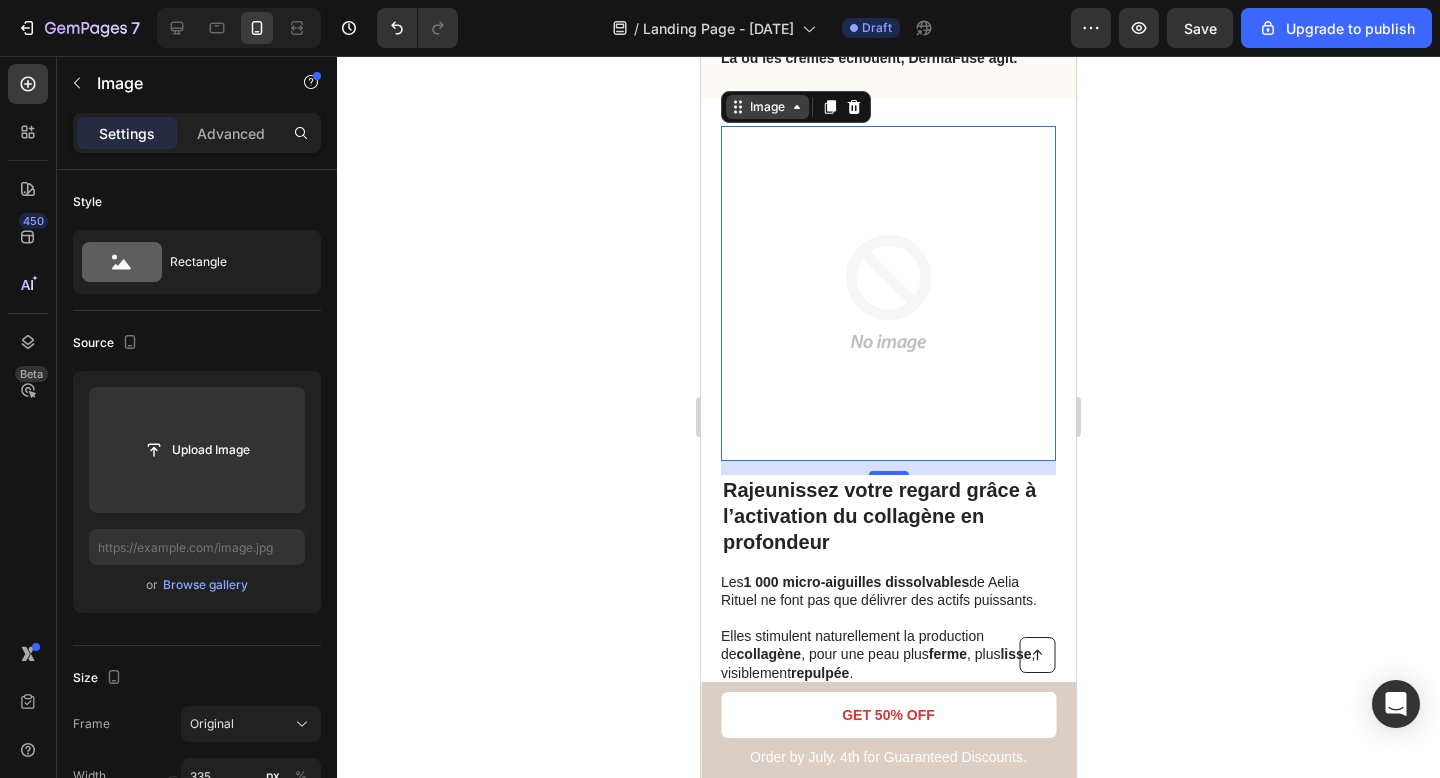 click on "Image" at bounding box center (767, 107) 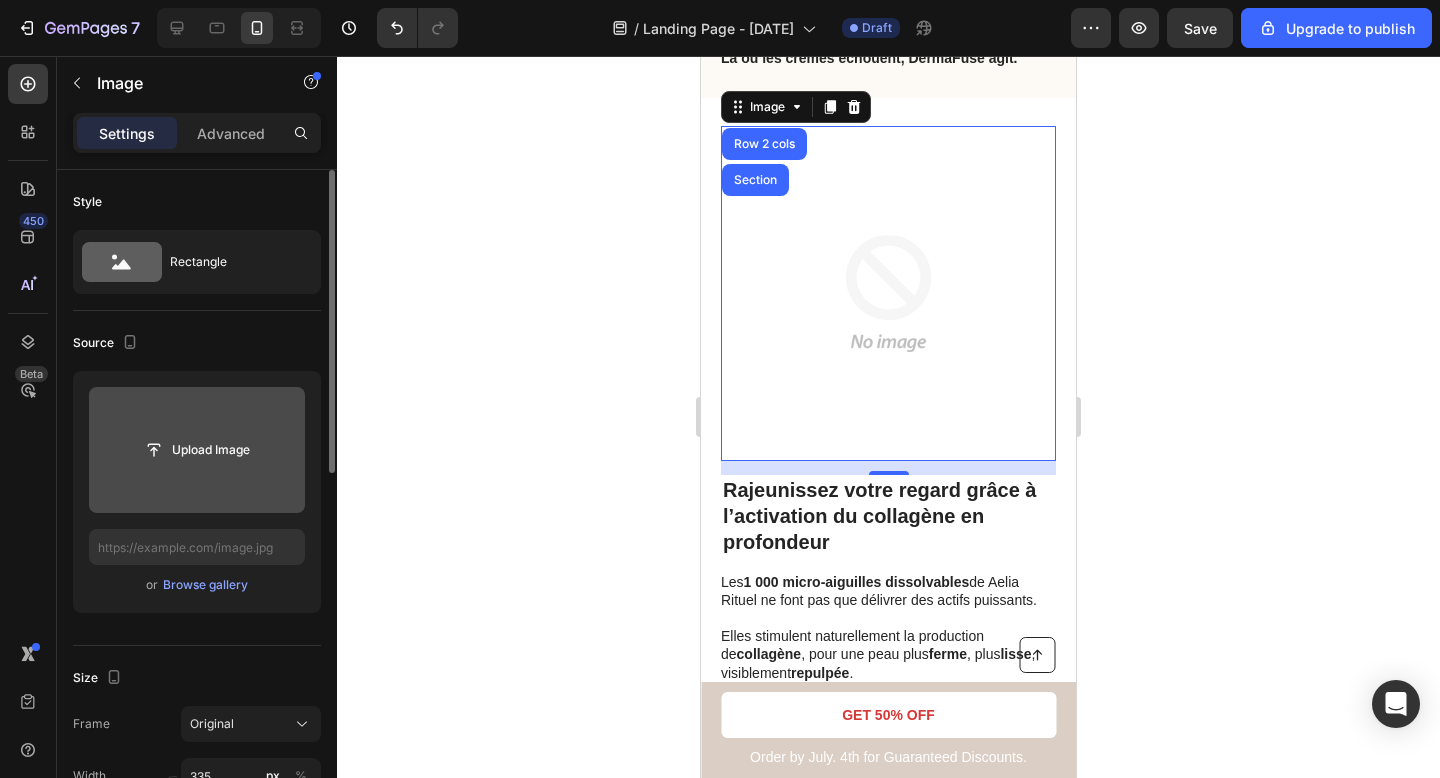 click at bounding box center [197, 450] 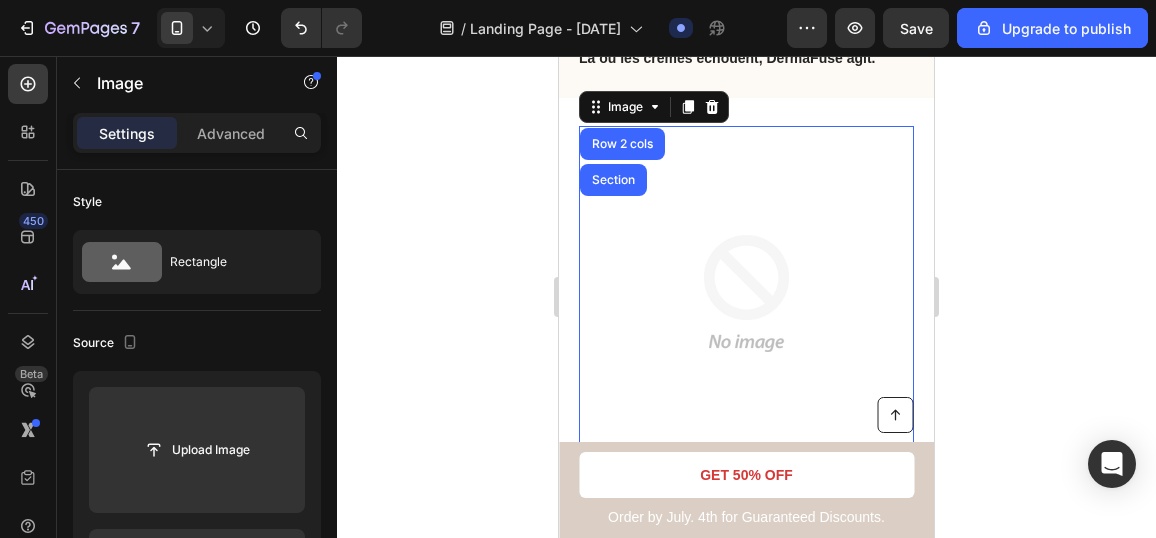 click at bounding box center [746, 293] 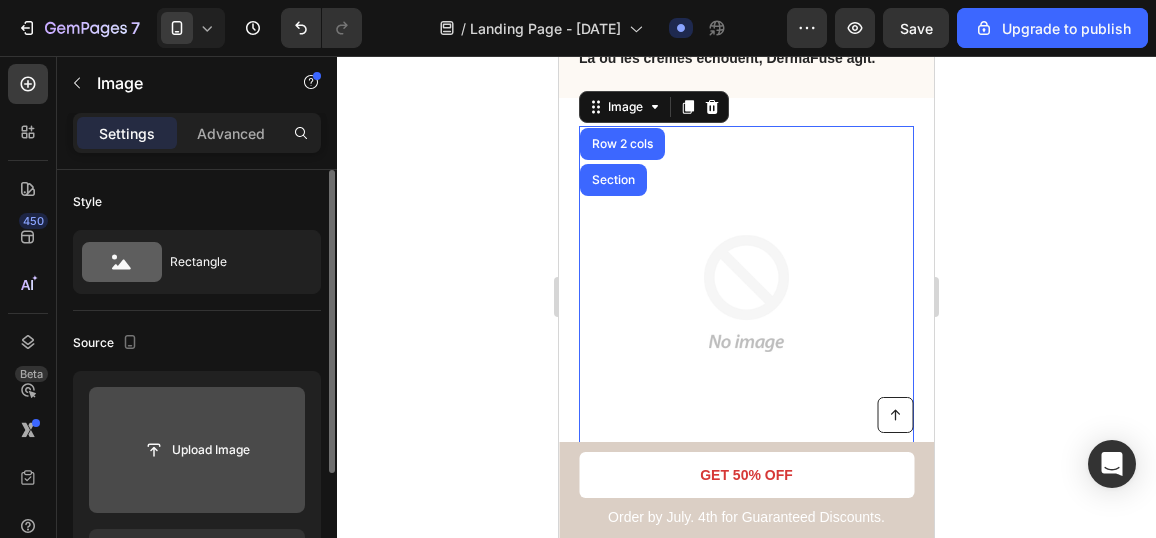 click at bounding box center (197, 450) 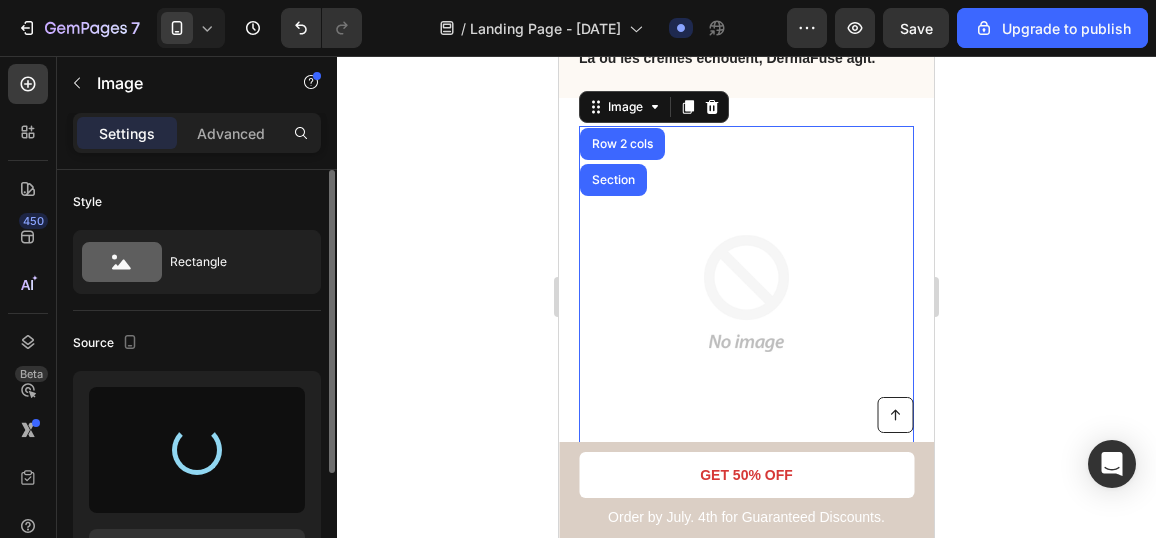 type on "[URL]" 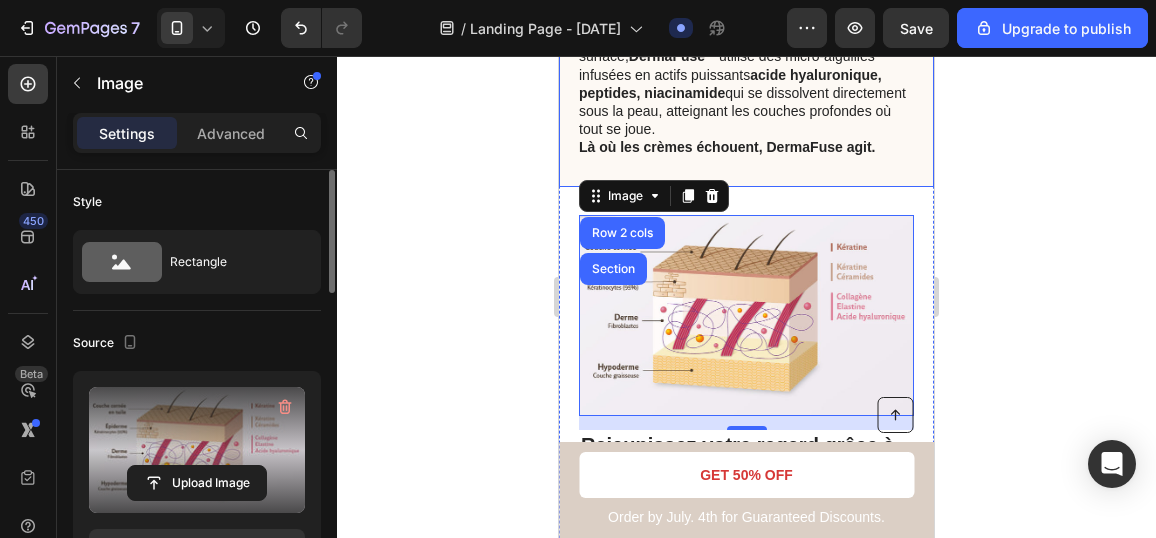 scroll, scrollTop: 1627, scrollLeft: 0, axis: vertical 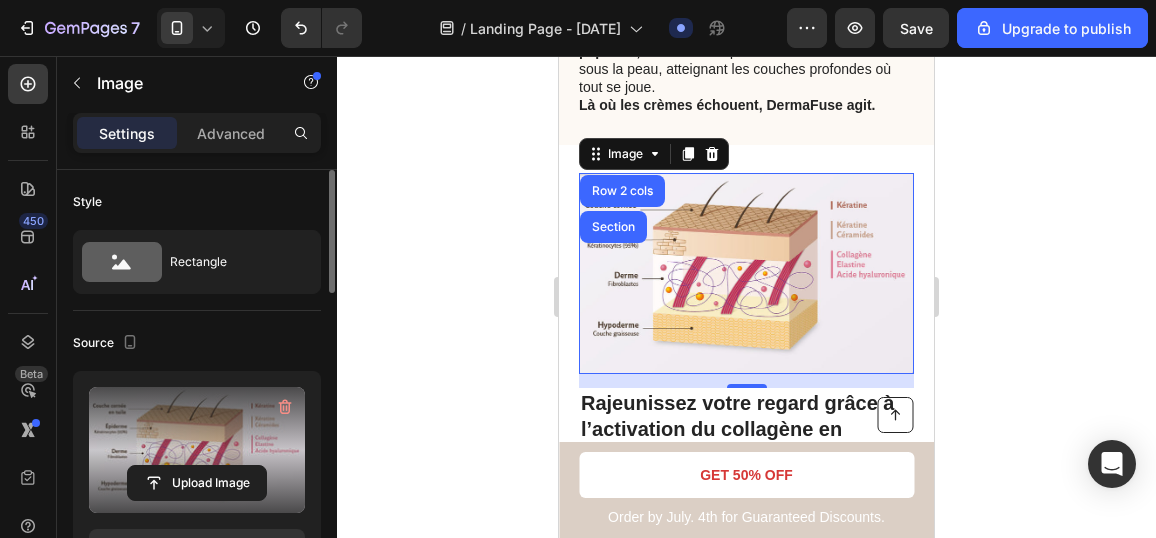 click 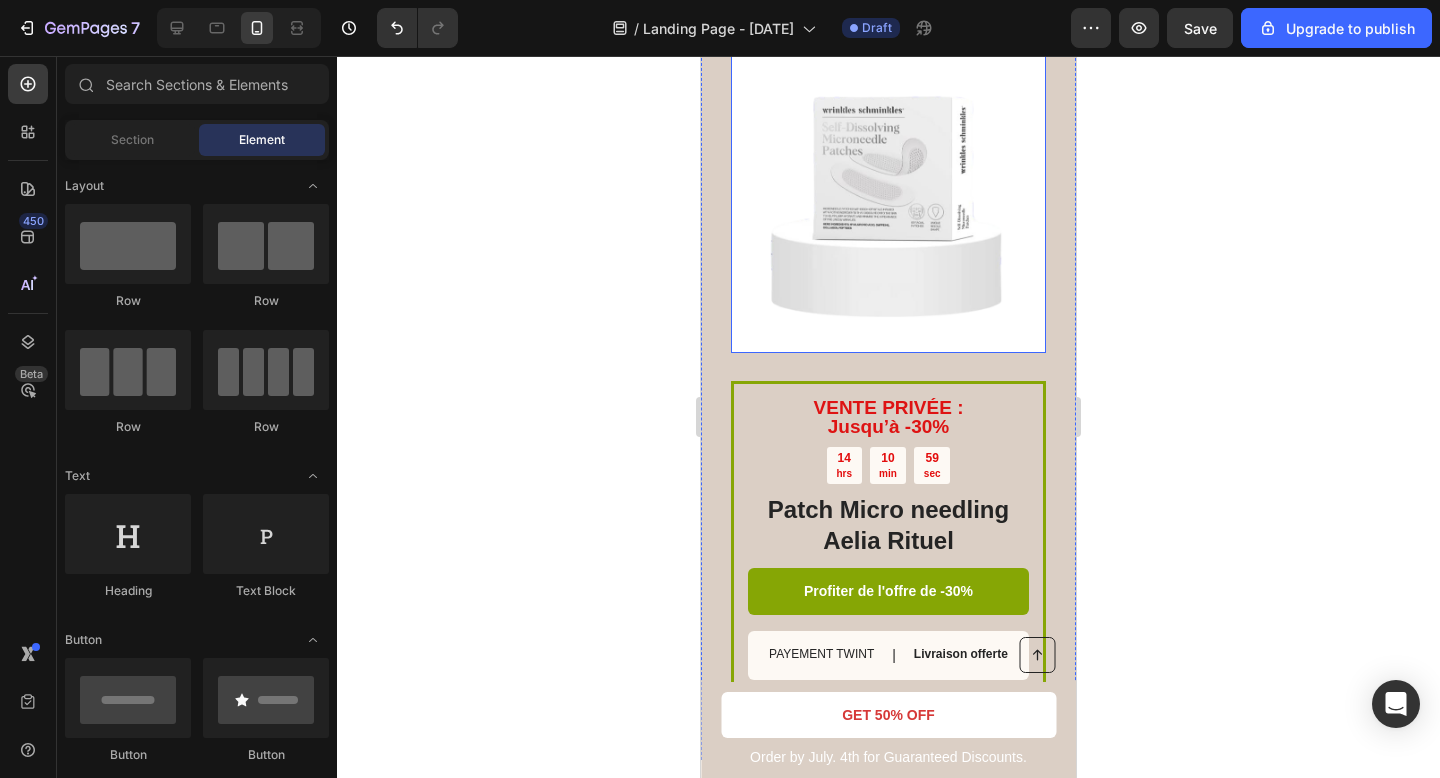 scroll, scrollTop: 2566, scrollLeft: 0, axis: vertical 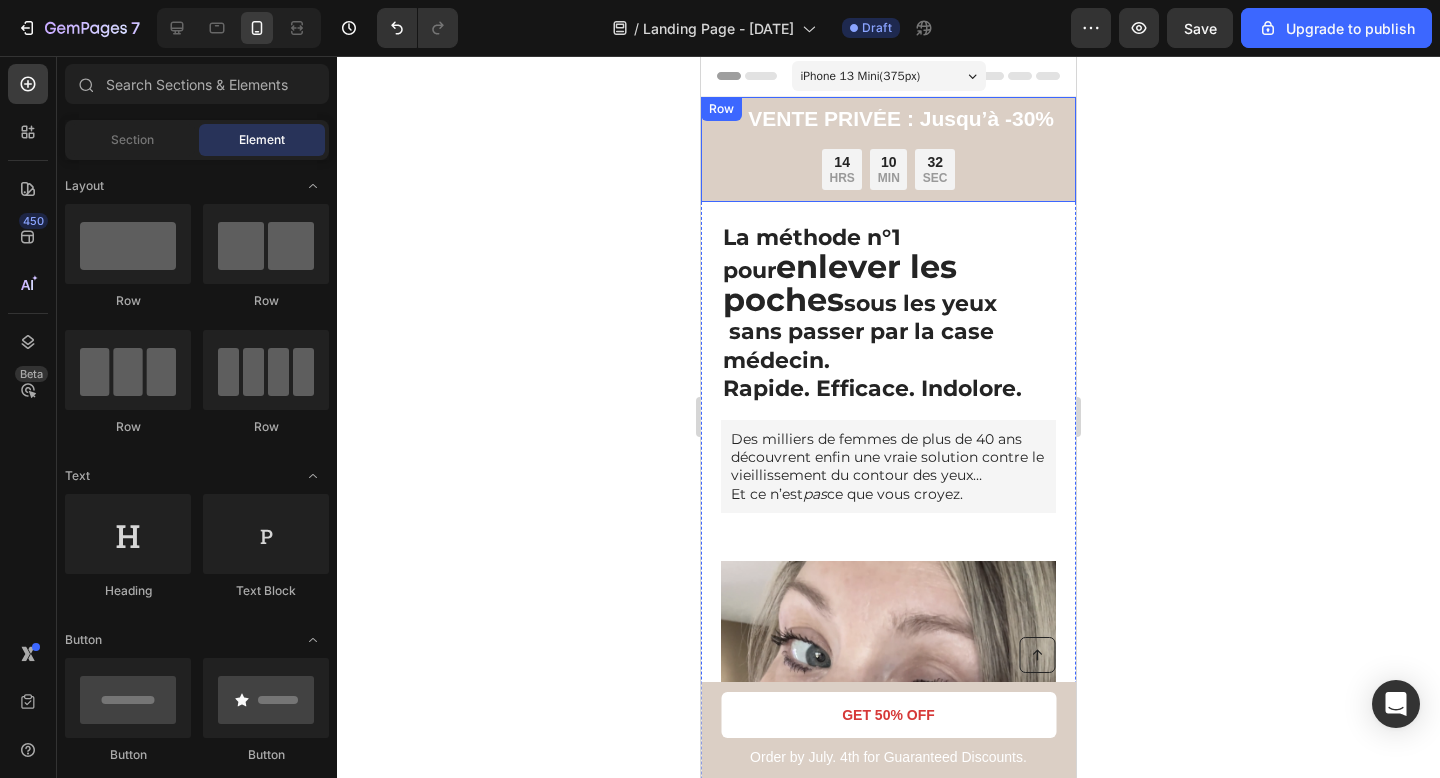 click on "VENTE PRIVÉE : Jusqu’à -30% Text Block [TIME] Countdown Timer Row" at bounding box center [888, 149] 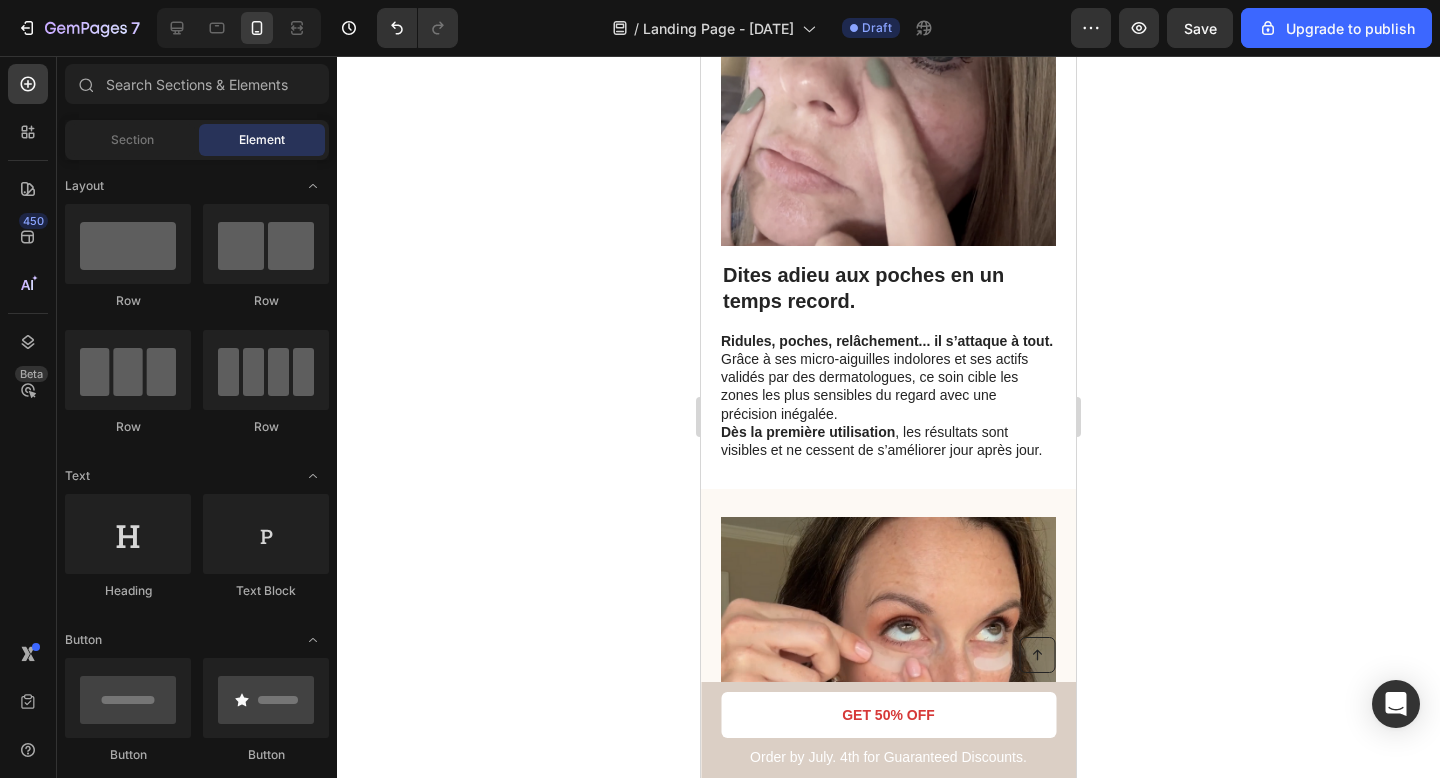 scroll, scrollTop: 0, scrollLeft: 0, axis: both 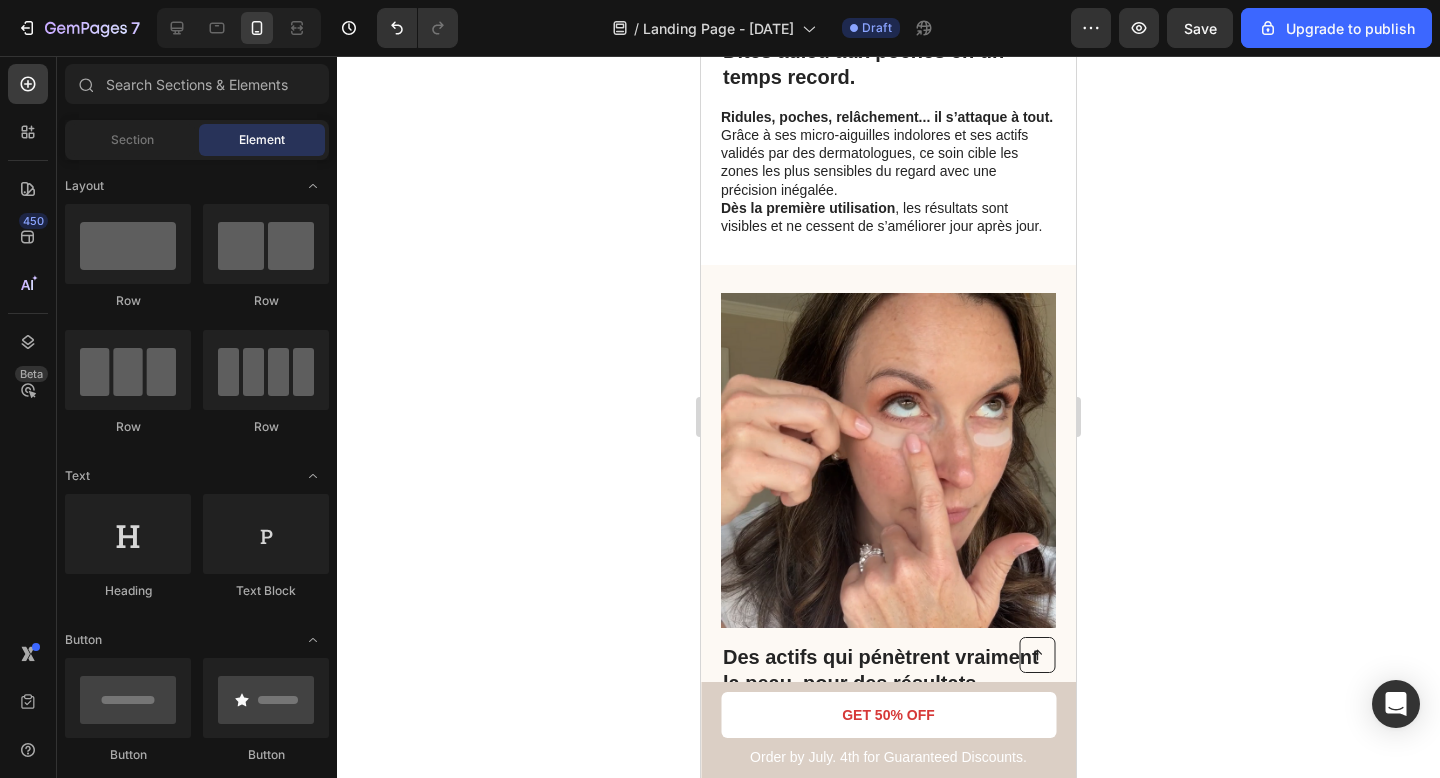 click at bounding box center [888, 460] 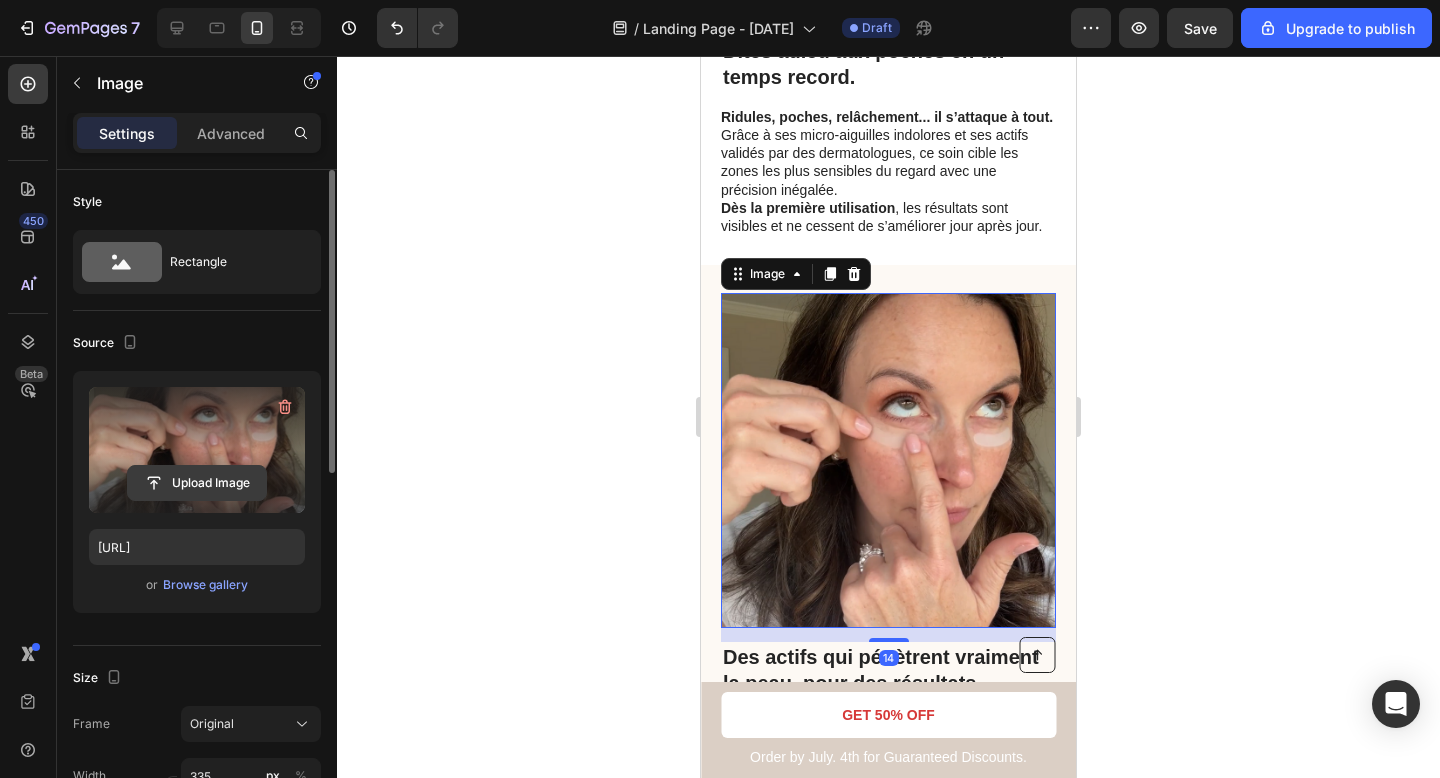 click 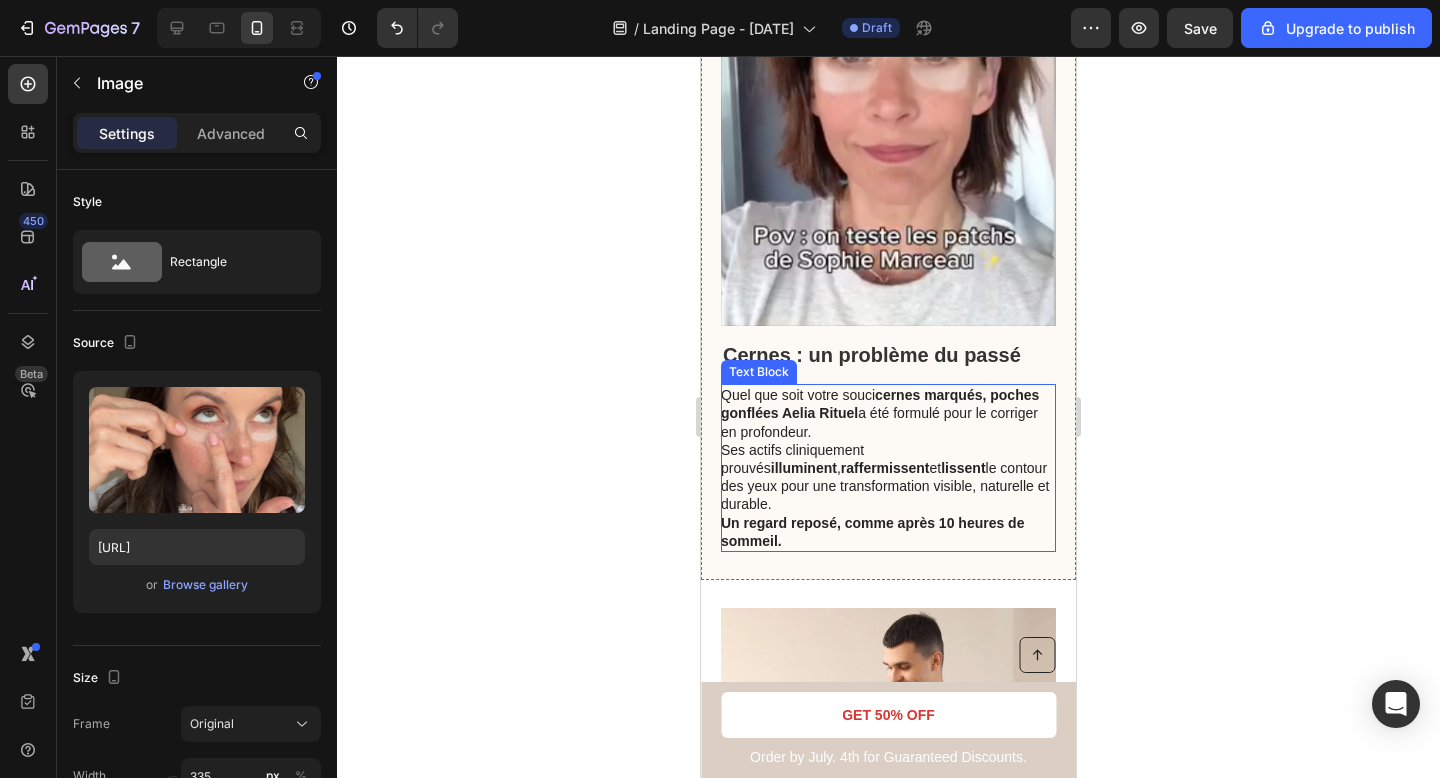 scroll, scrollTop: 3520, scrollLeft: 0, axis: vertical 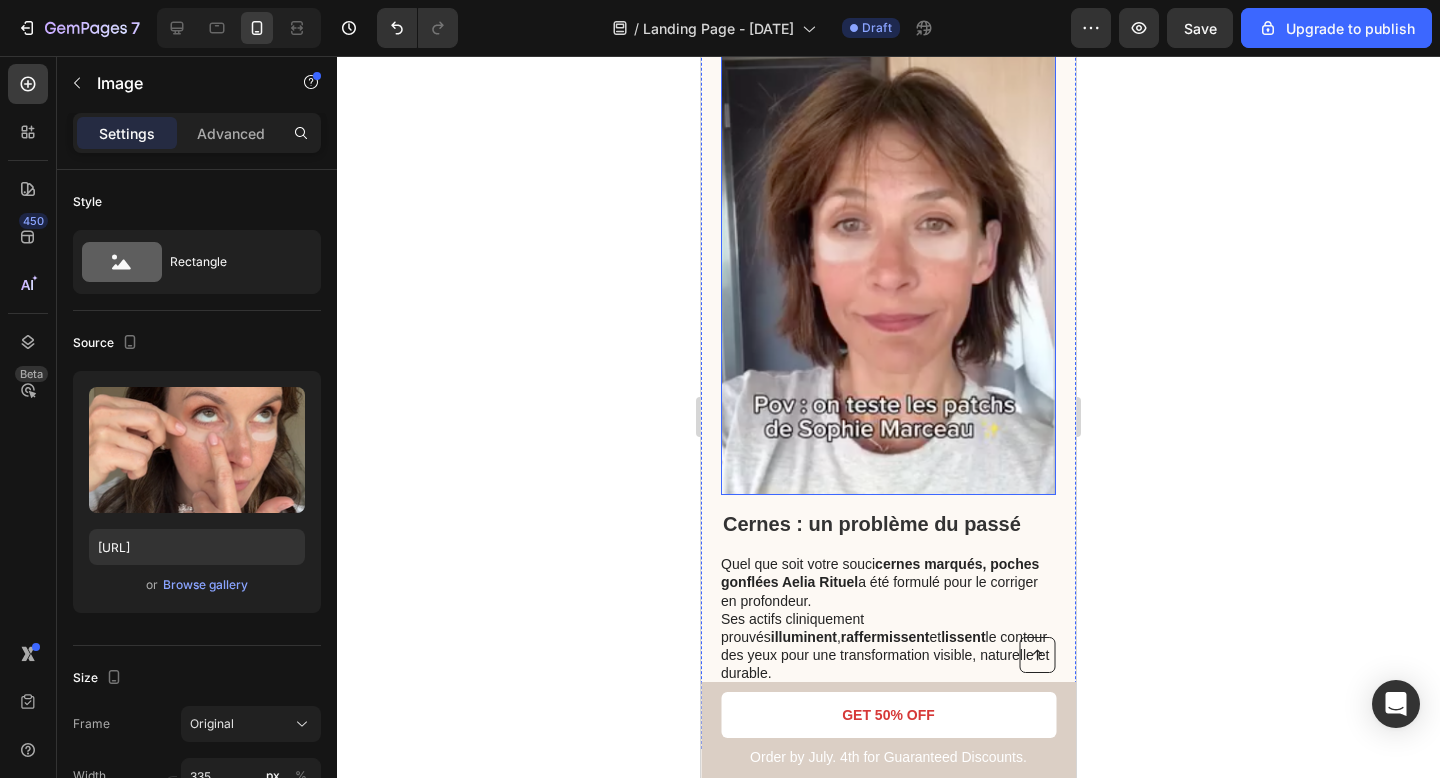 click at bounding box center [888, 248] 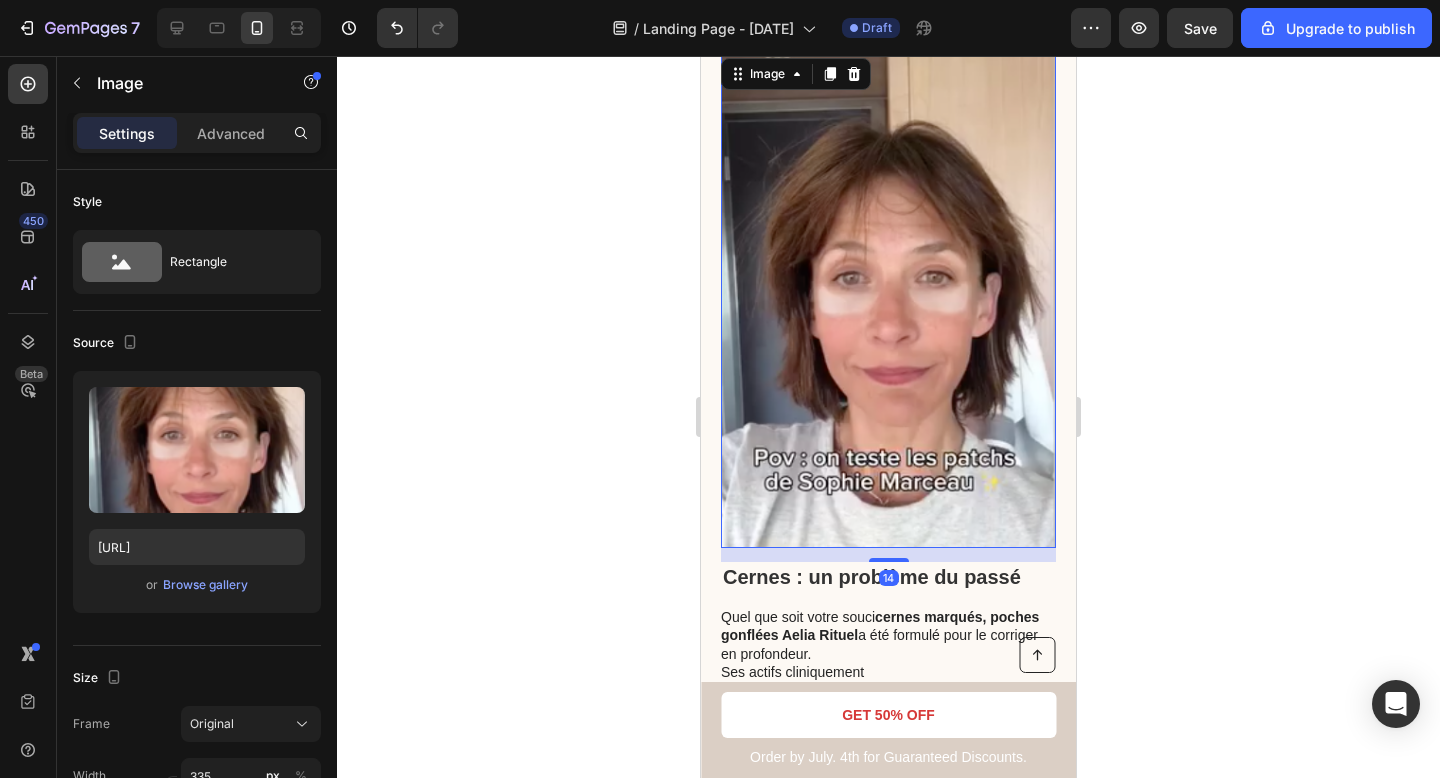 scroll, scrollTop: 3098, scrollLeft: 0, axis: vertical 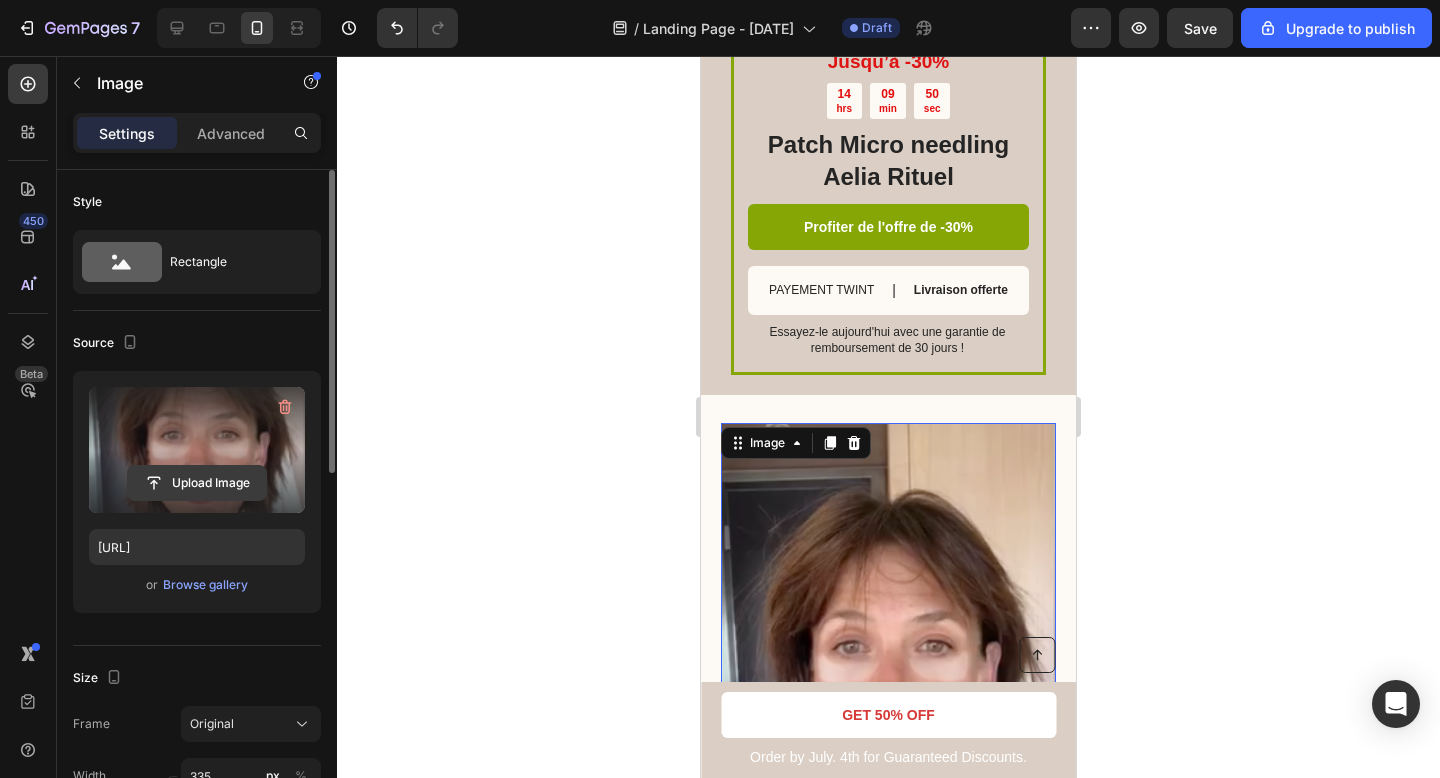 click 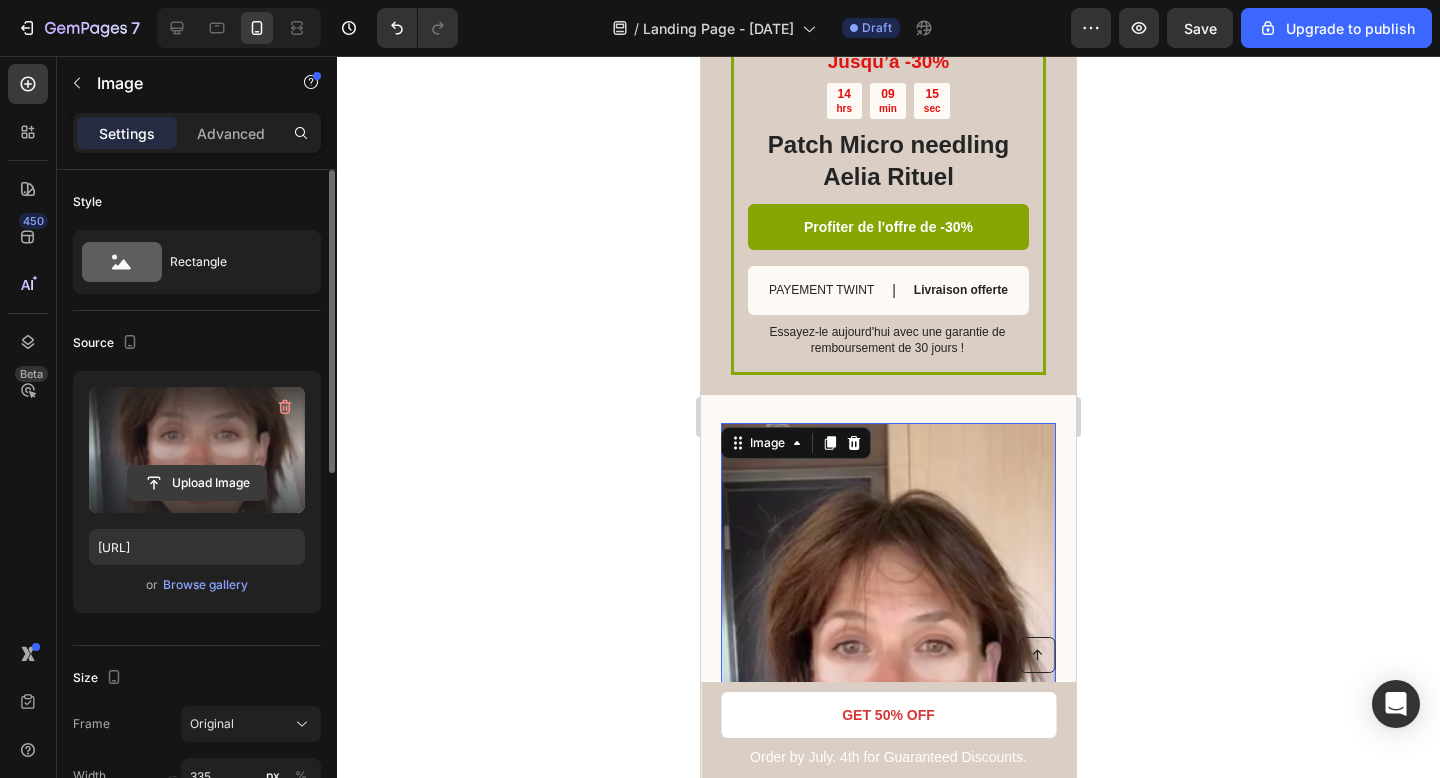 click 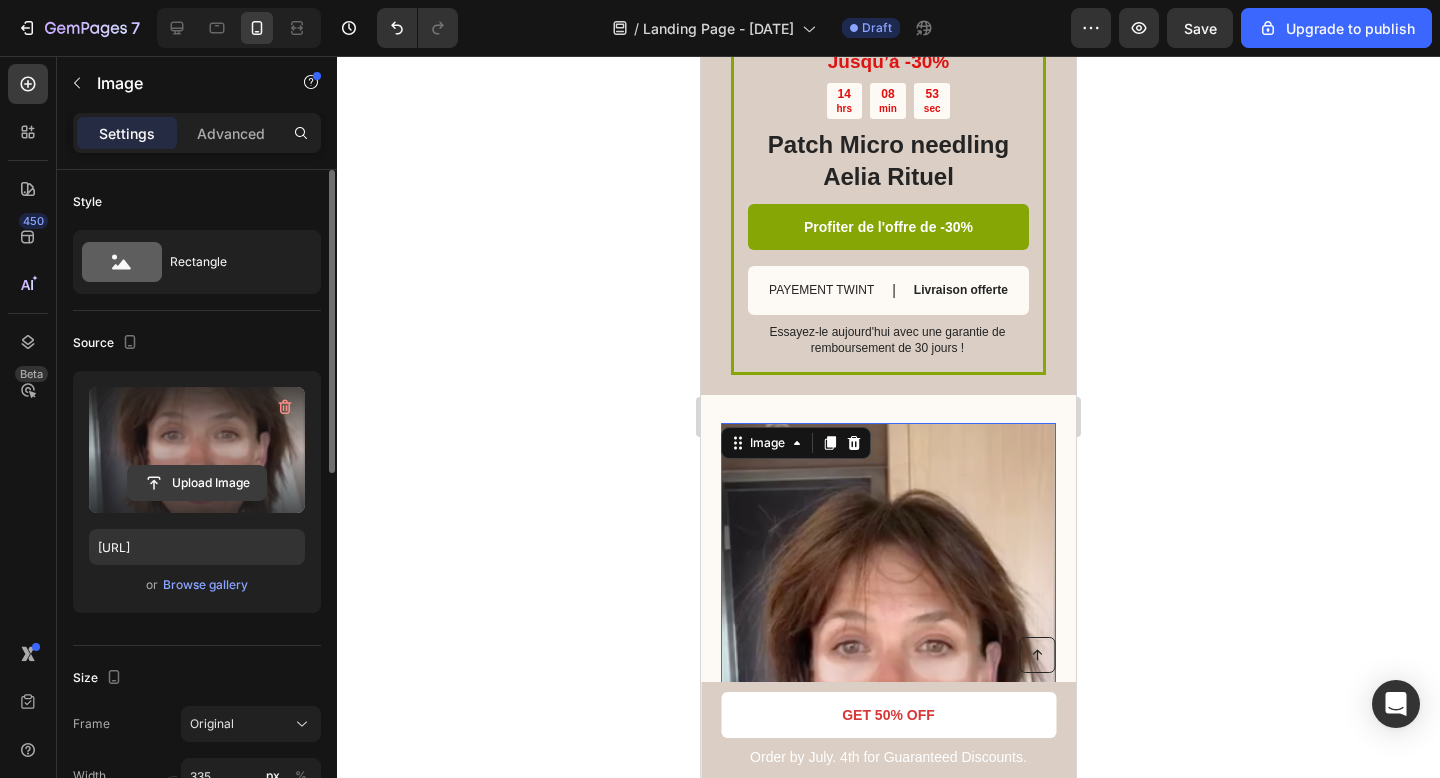 click 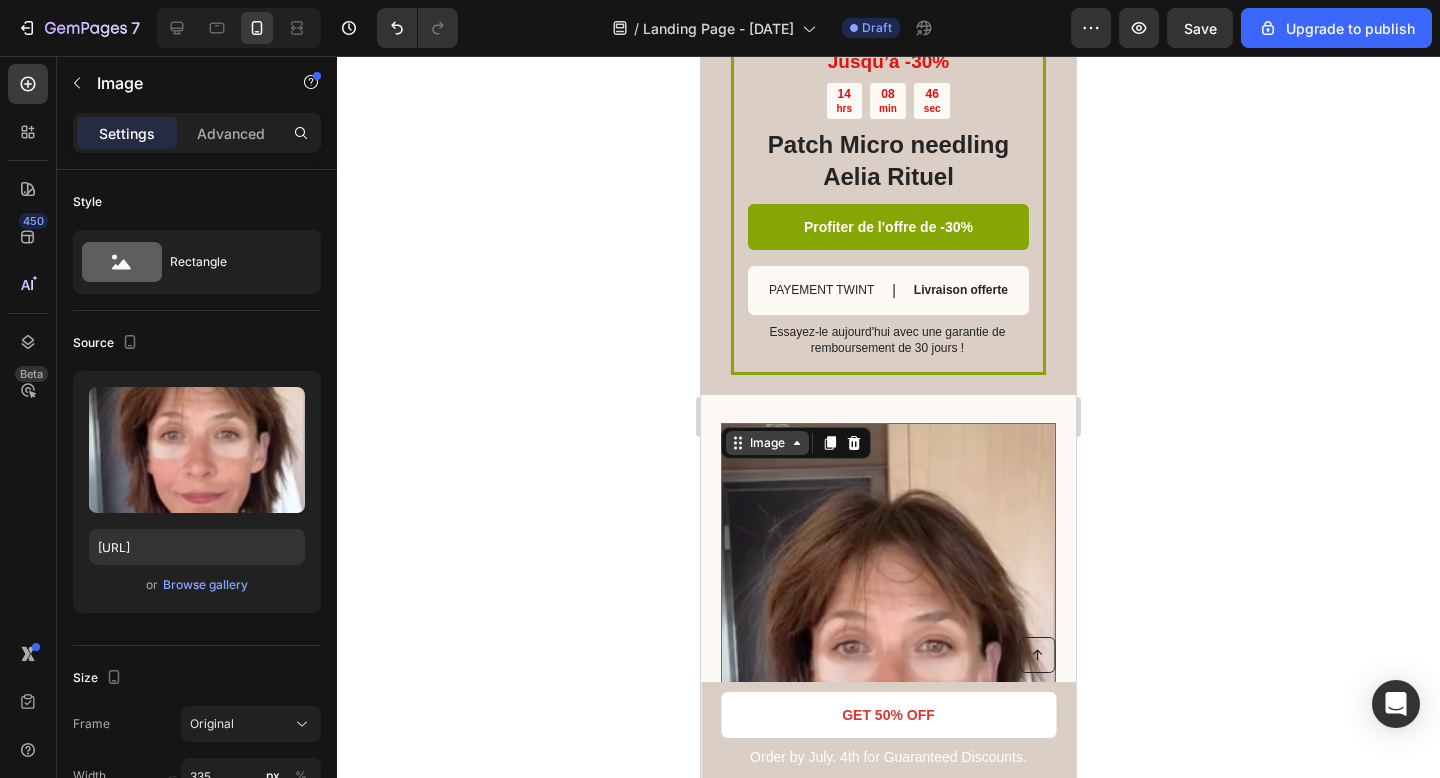 click on "Image" at bounding box center (767, 443) 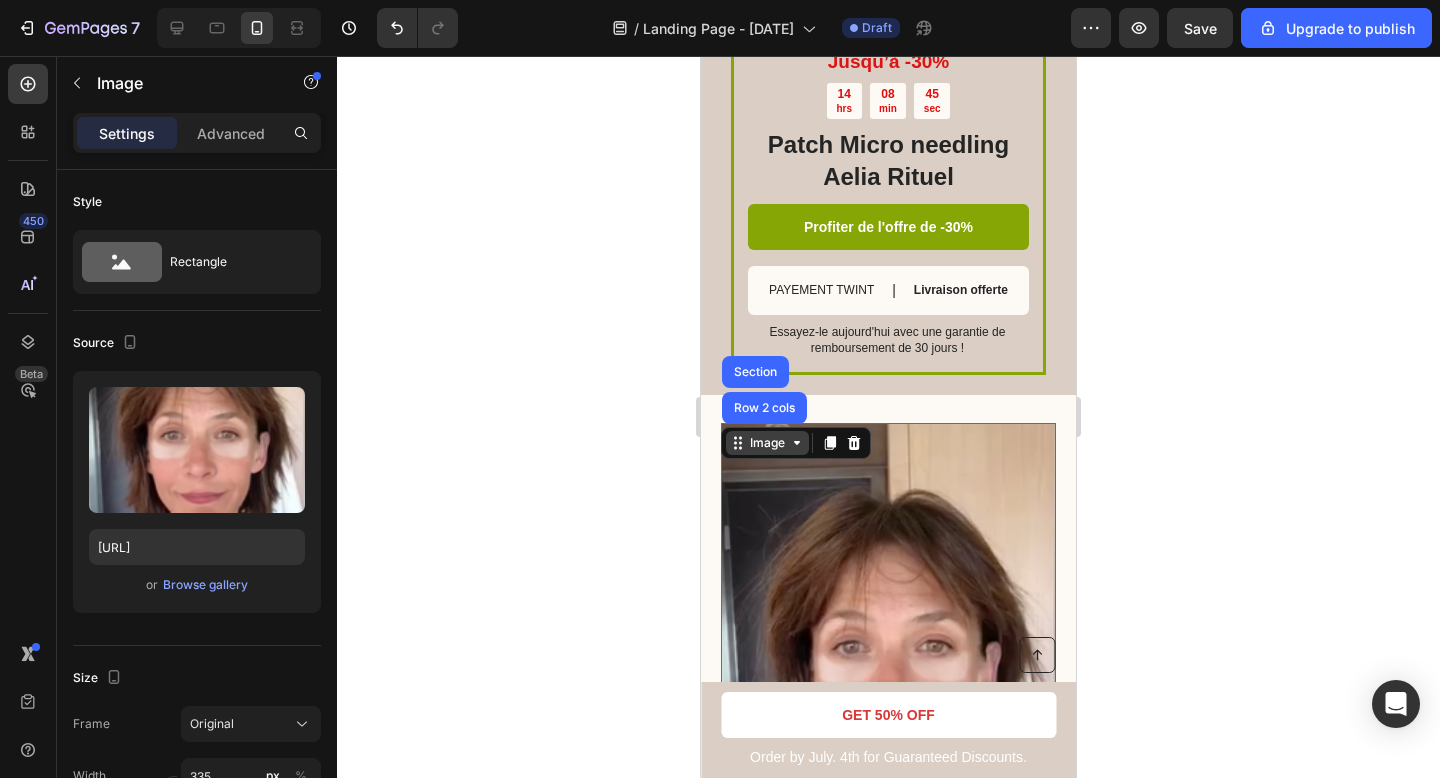 click on "Image" at bounding box center (767, 443) 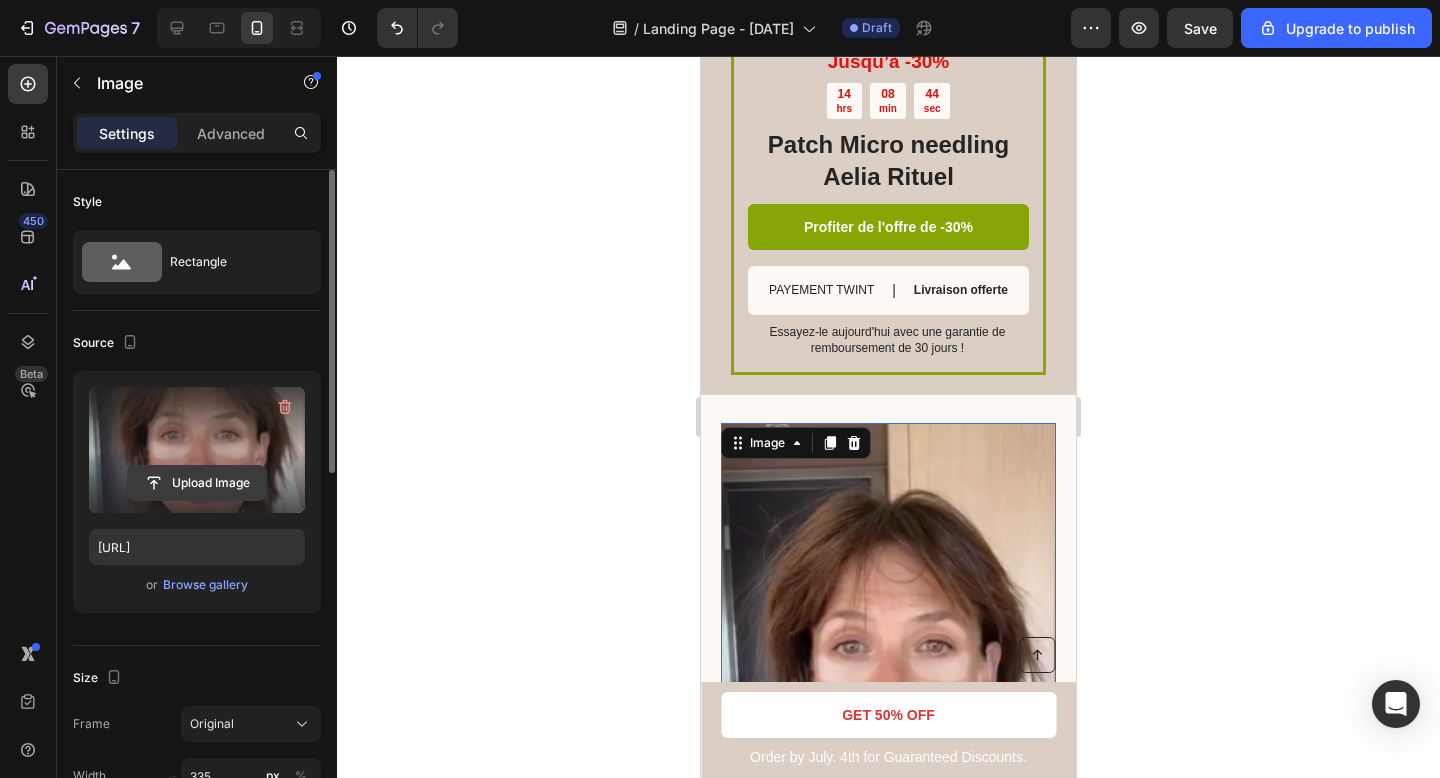 click 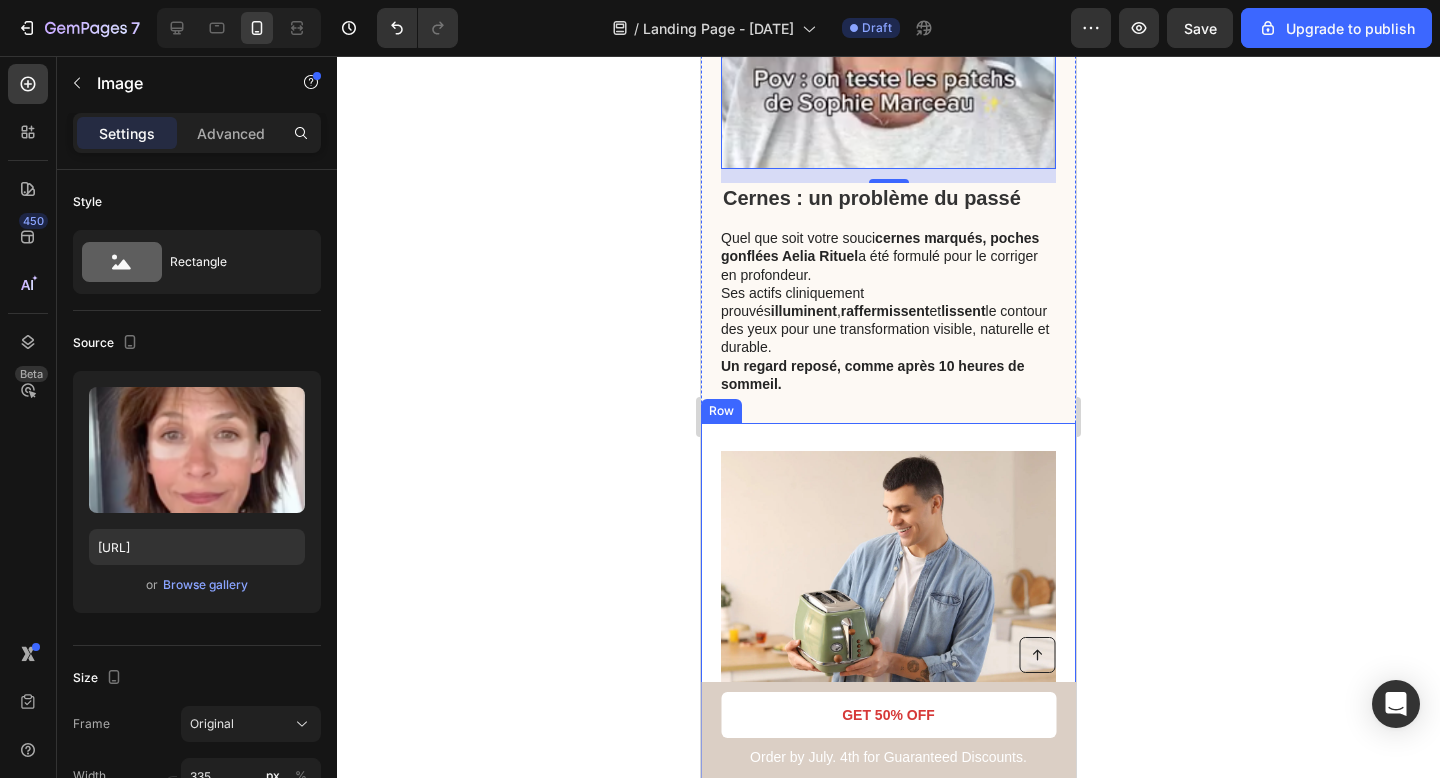 scroll, scrollTop: 4119, scrollLeft: 0, axis: vertical 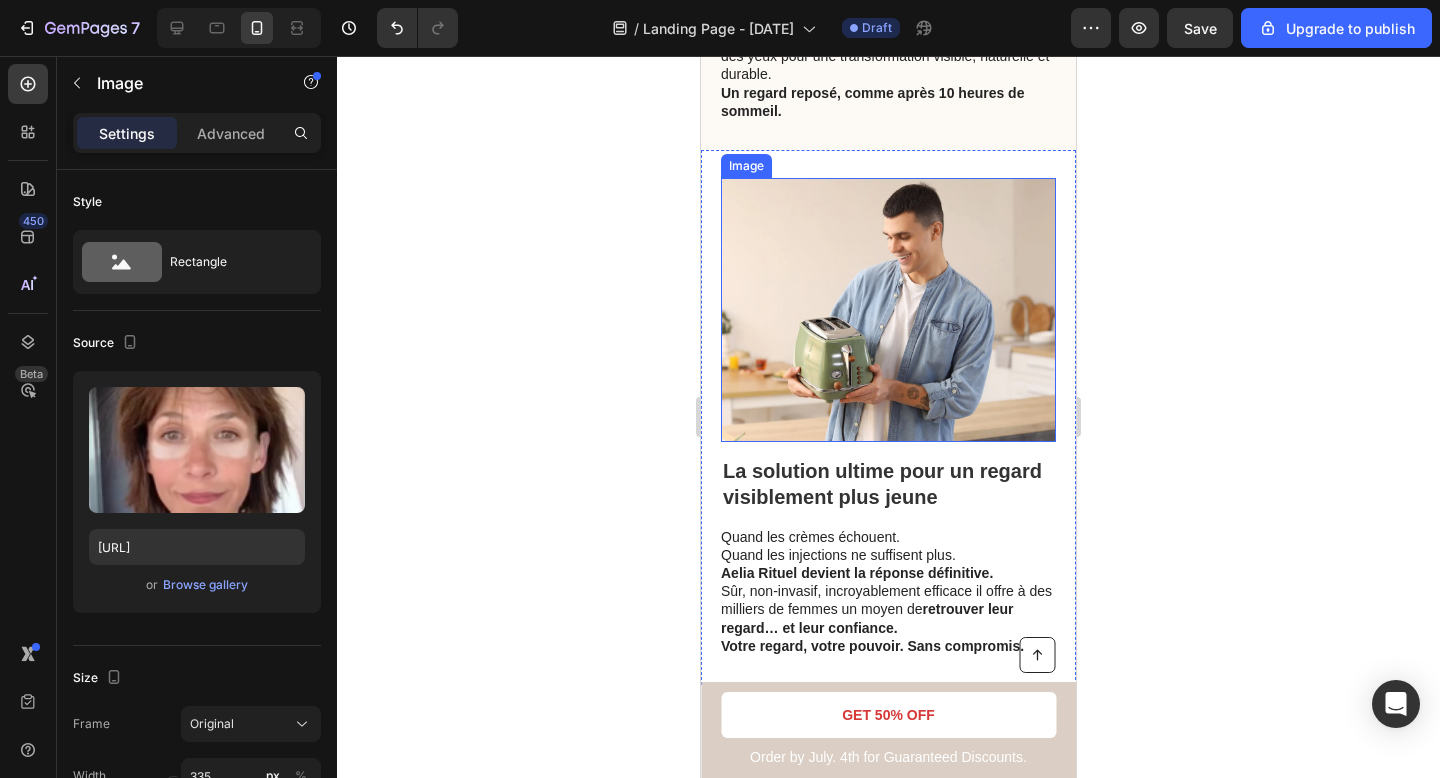 click at bounding box center [888, 310] 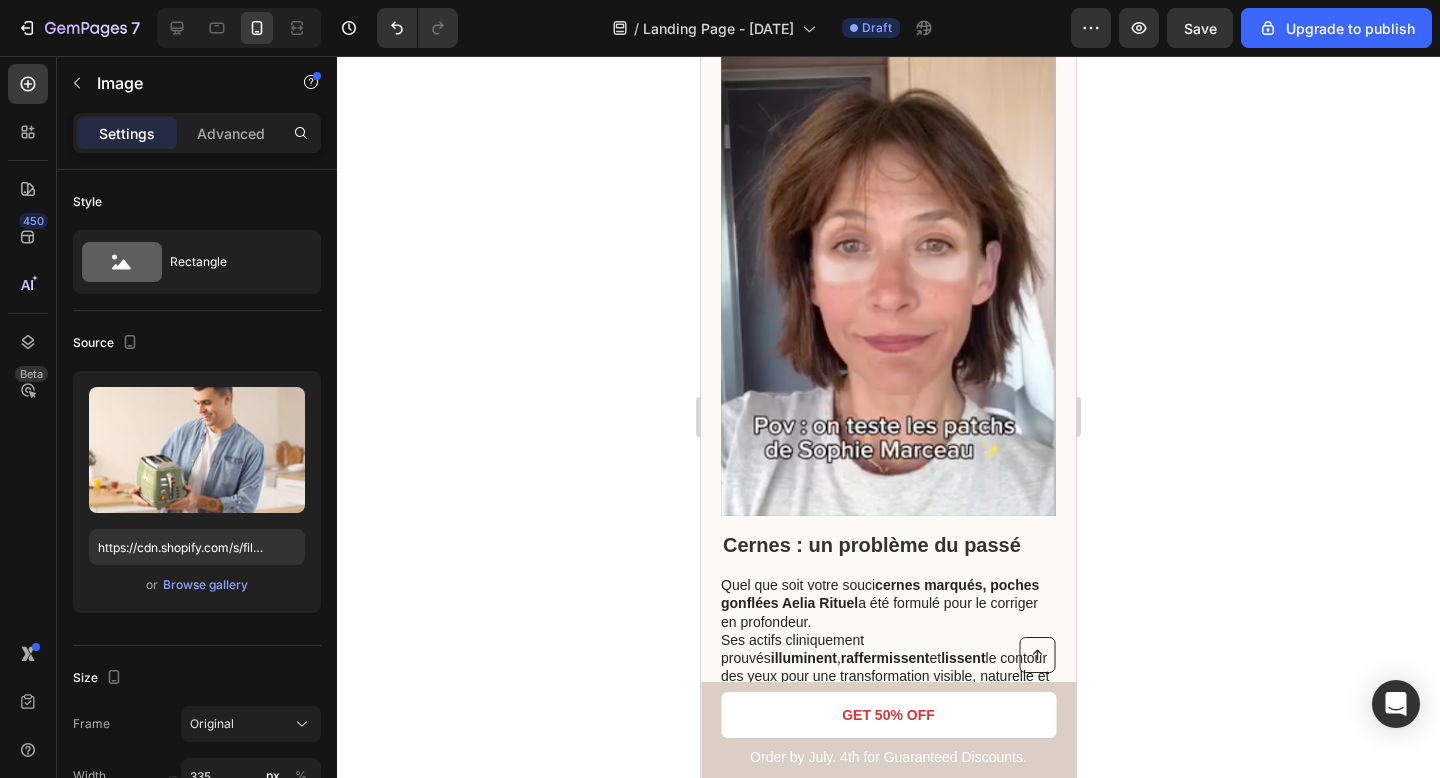 scroll, scrollTop: 3132, scrollLeft: 0, axis: vertical 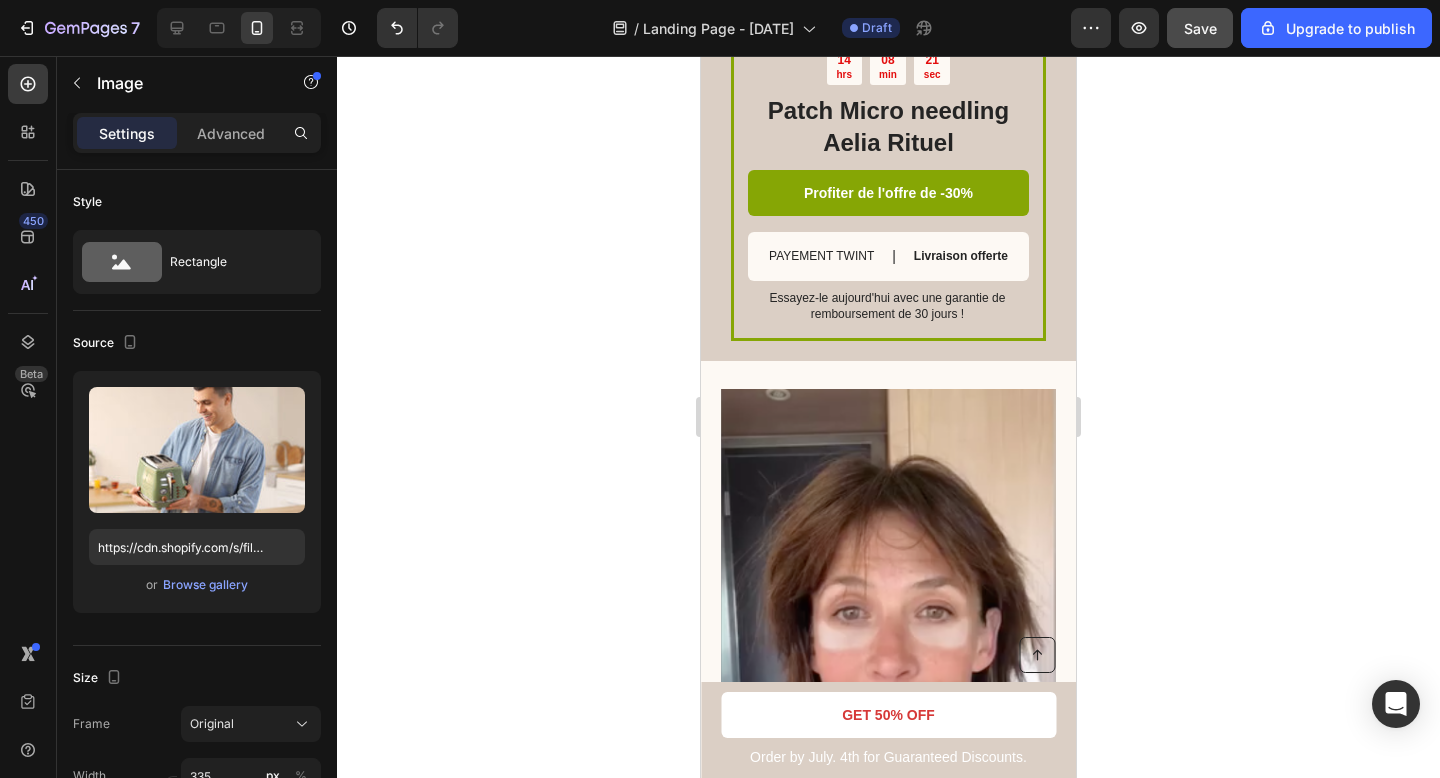 click on "Save" 